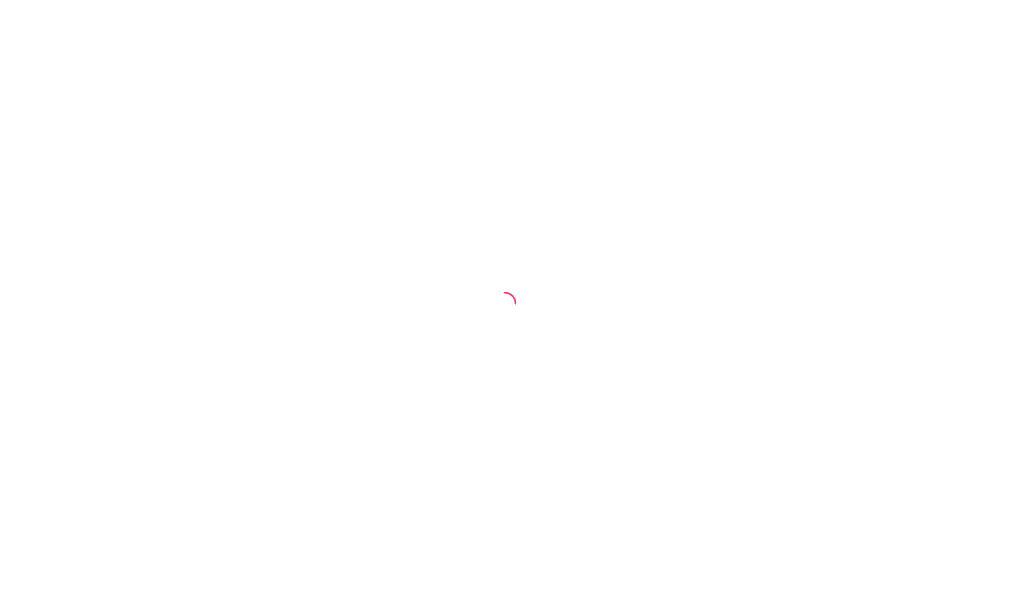 scroll, scrollTop: 0, scrollLeft: 0, axis: both 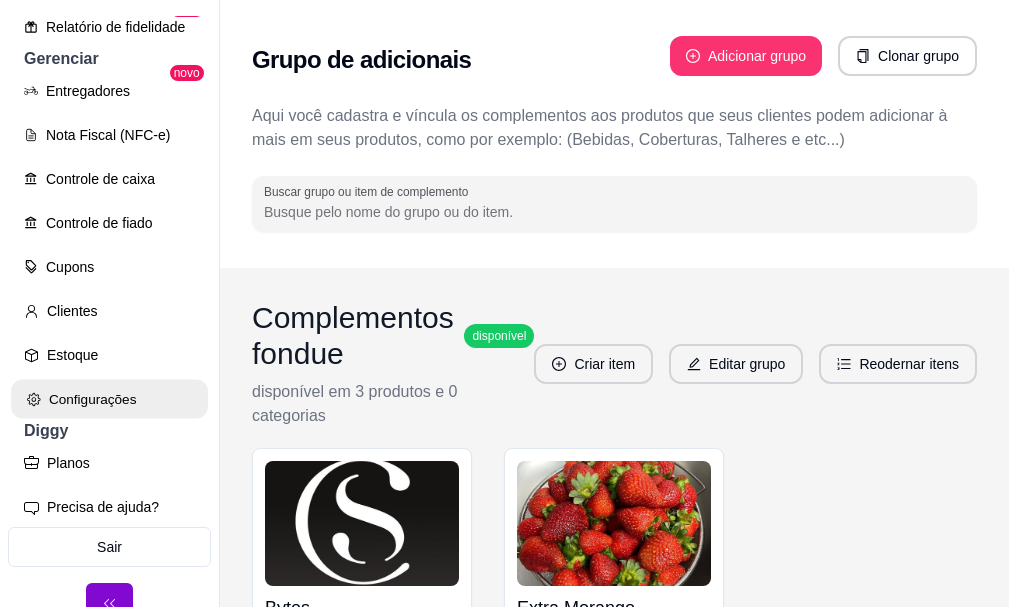 click on "Configurações" at bounding box center (109, 399) 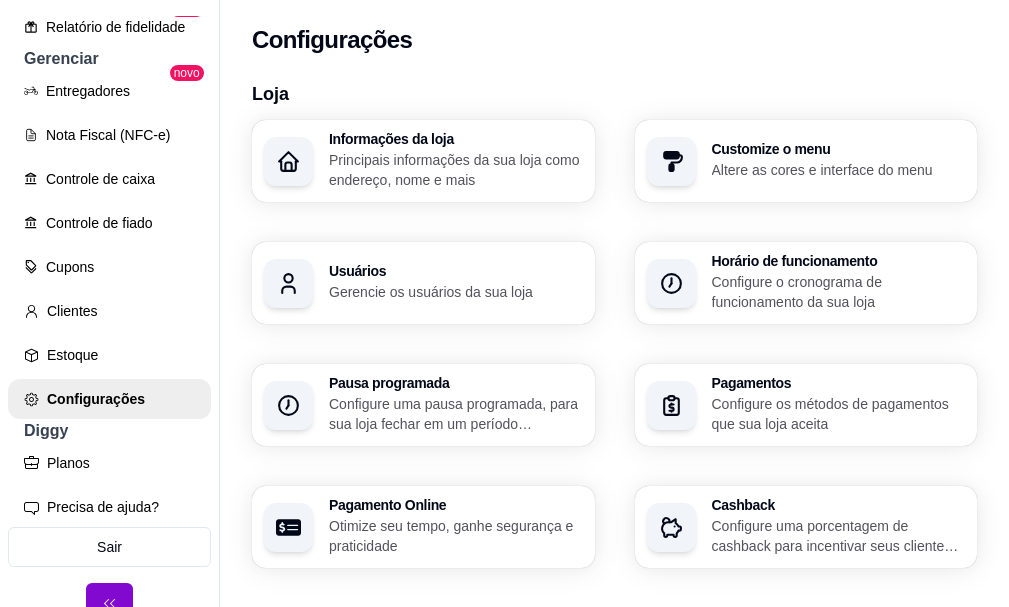 click on "Altere as cores e interface do menu" at bounding box center [839, 170] 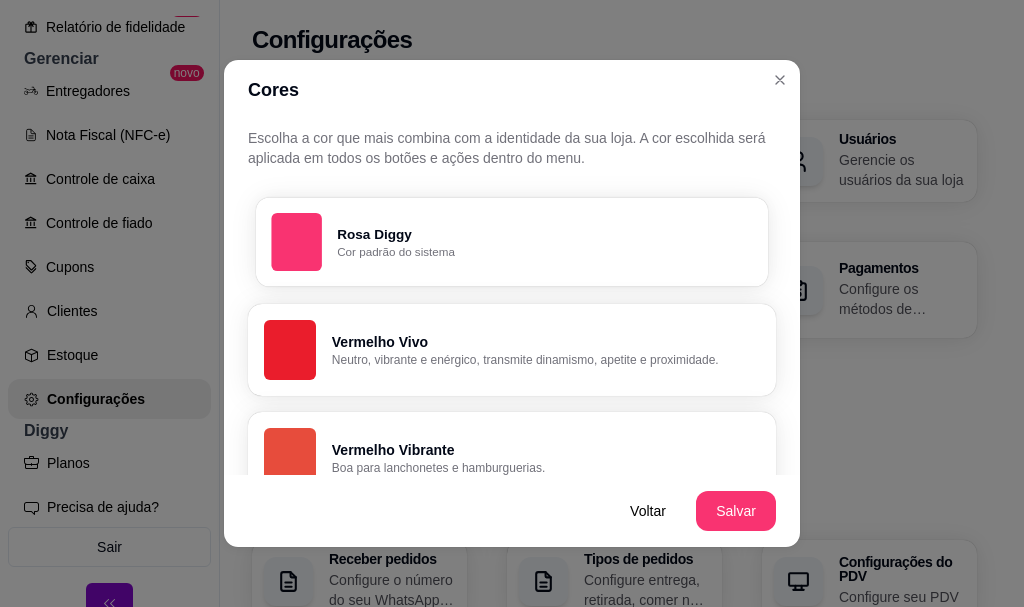 click on "Cor padrão do sistema" at bounding box center (544, 252) 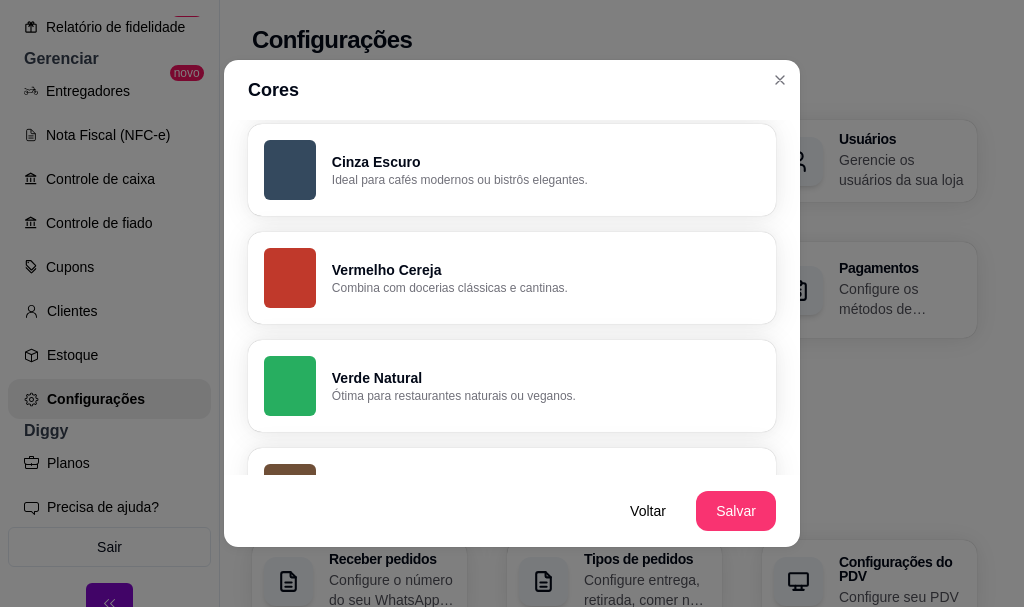 scroll, scrollTop: 700, scrollLeft: 0, axis: vertical 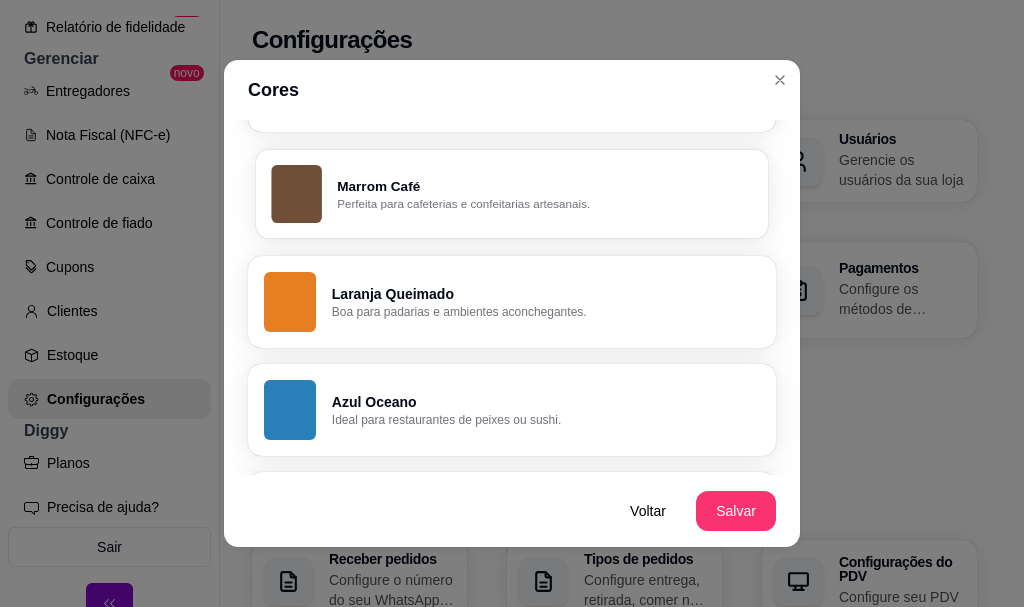 click on "Perfeita para cafeterias e confeitarias artesanais." at bounding box center [544, 204] 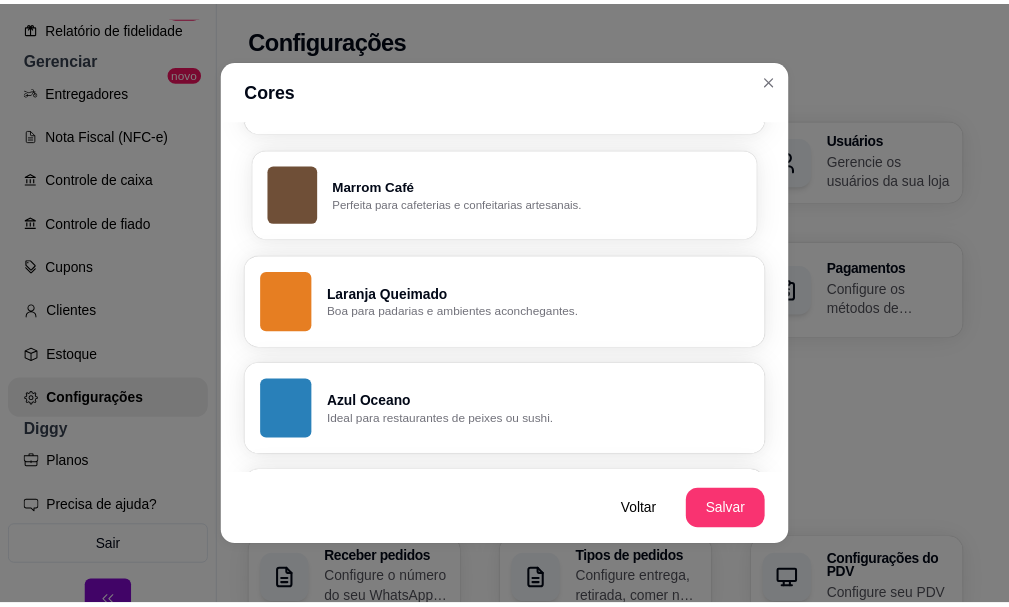 scroll, scrollTop: 696, scrollLeft: 0, axis: vertical 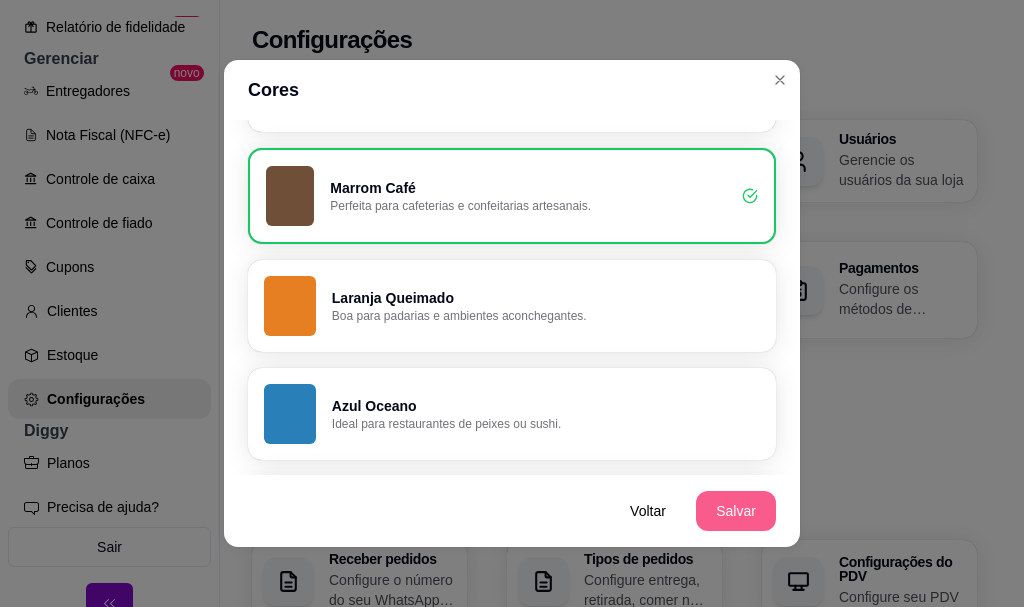 click on "Salvar" at bounding box center (736, 511) 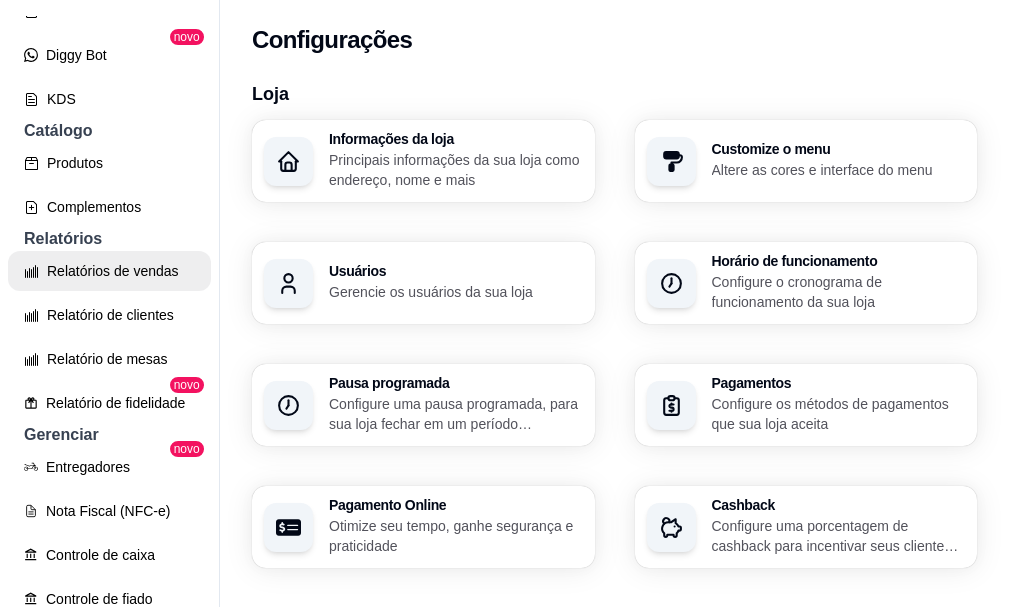 scroll, scrollTop: 0, scrollLeft: 0, axis: both 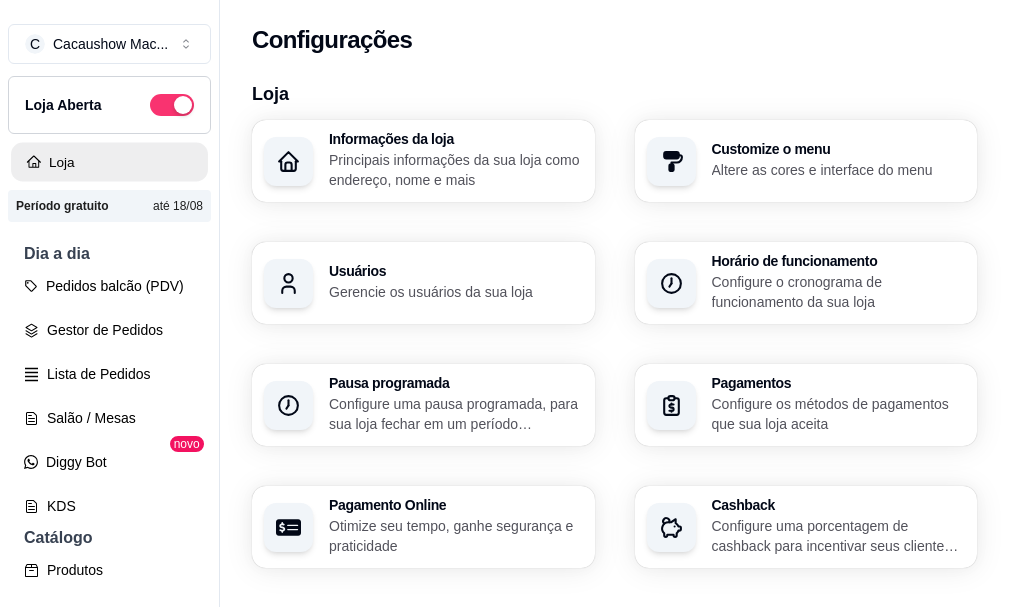 click on "Loja" at bounding box center [109, 162] 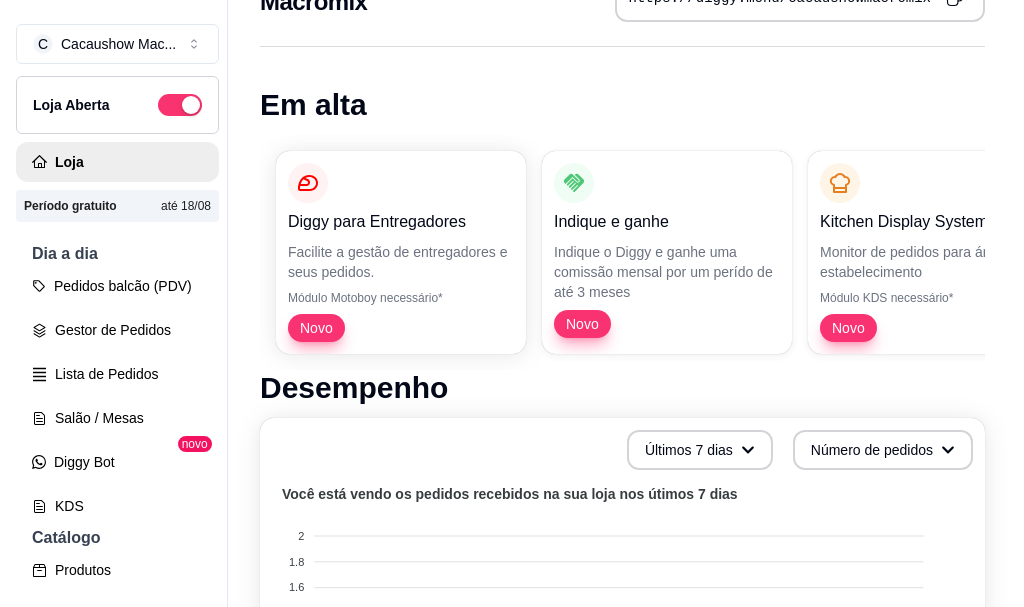 scroll, scrollTop: 0, scrollLeft: 0, axis: both 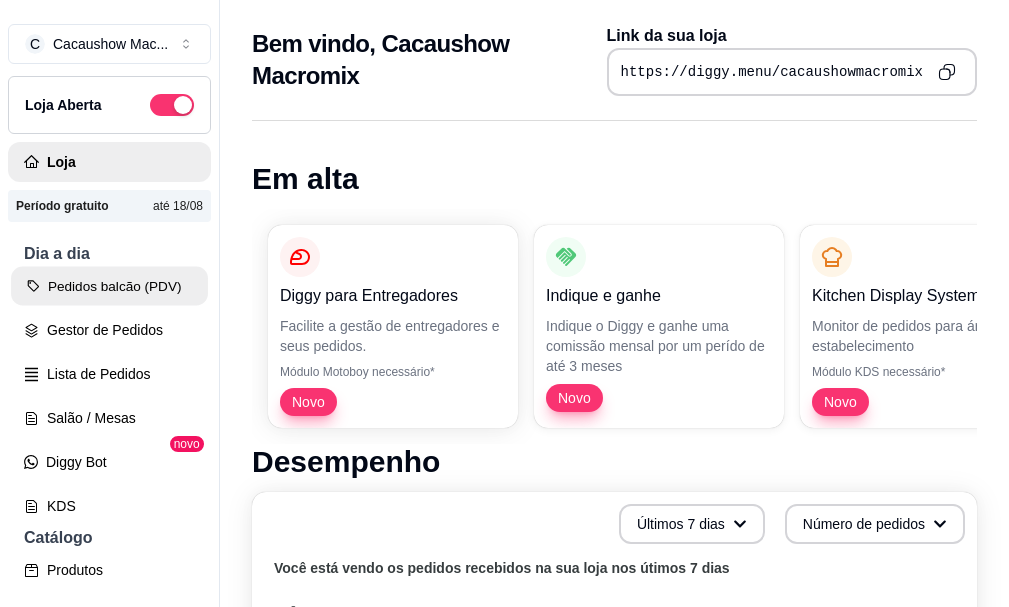click on "Pedidos balcão (PDV)" at bounding box center (109, 286) 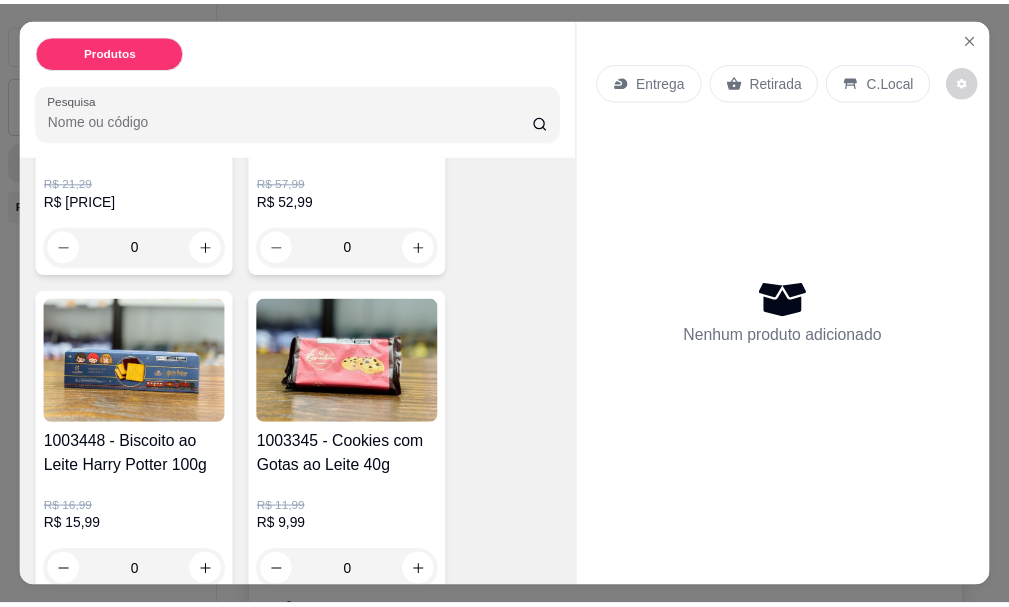 scroll, scrollTop: 1500, scrollLeft: 0, axis: vertical 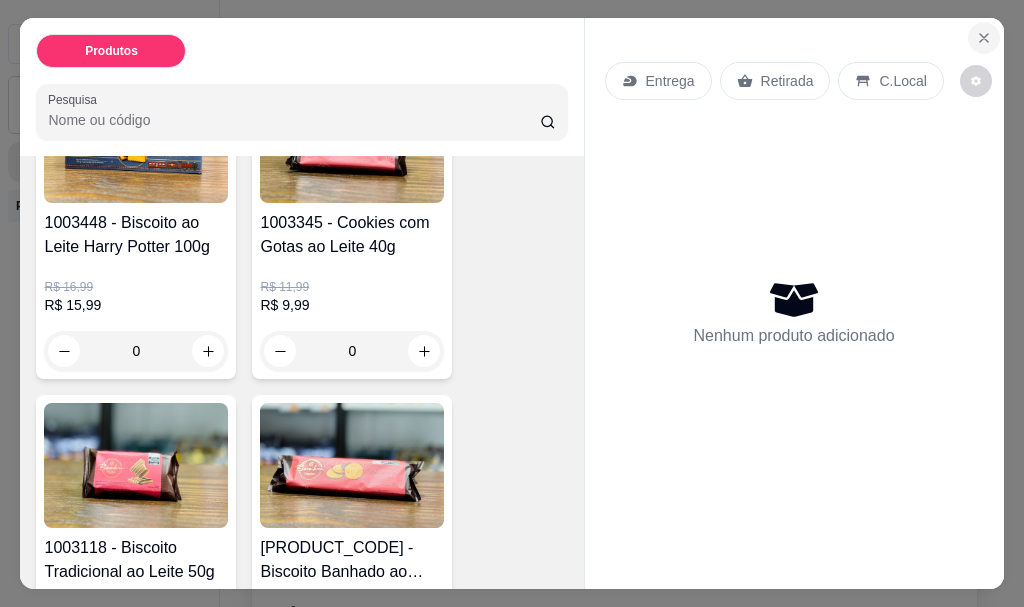 click 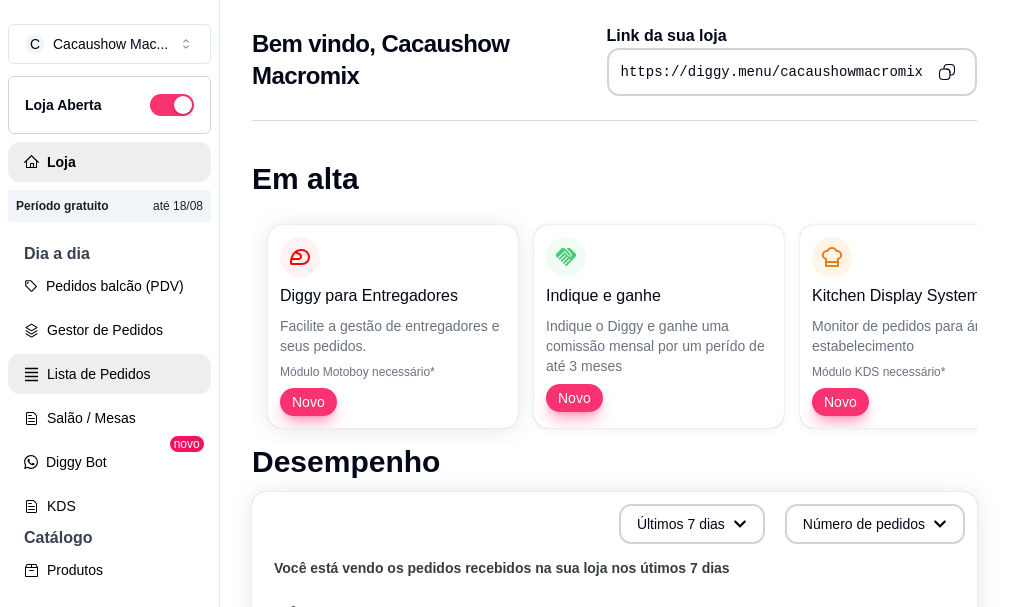 scroll, scrollTop: 100, scrollLeft: 0, axis: vertical 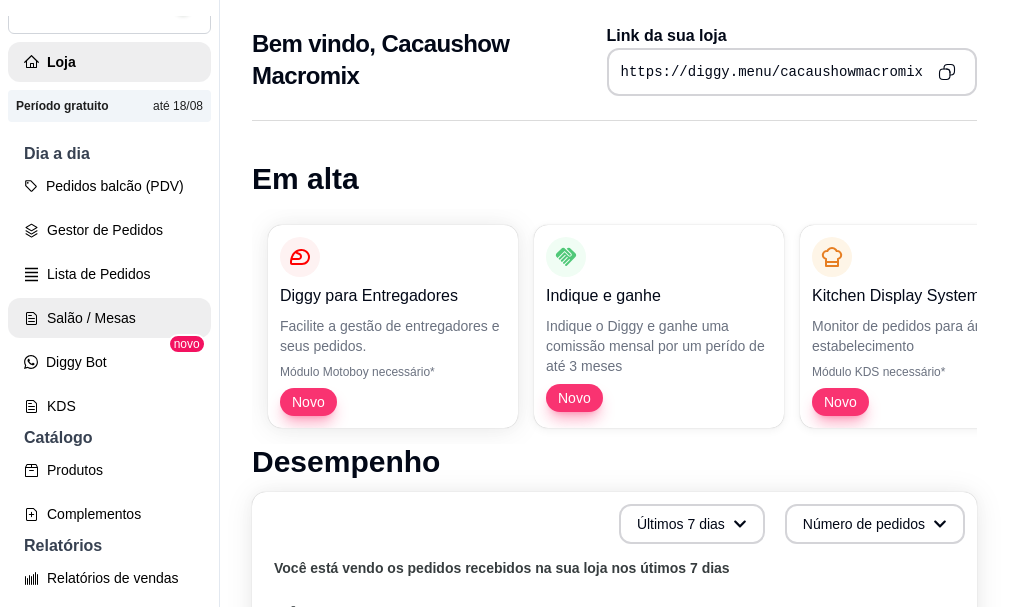 click on "Salão / Mesas" at bounding box center [109, 318] 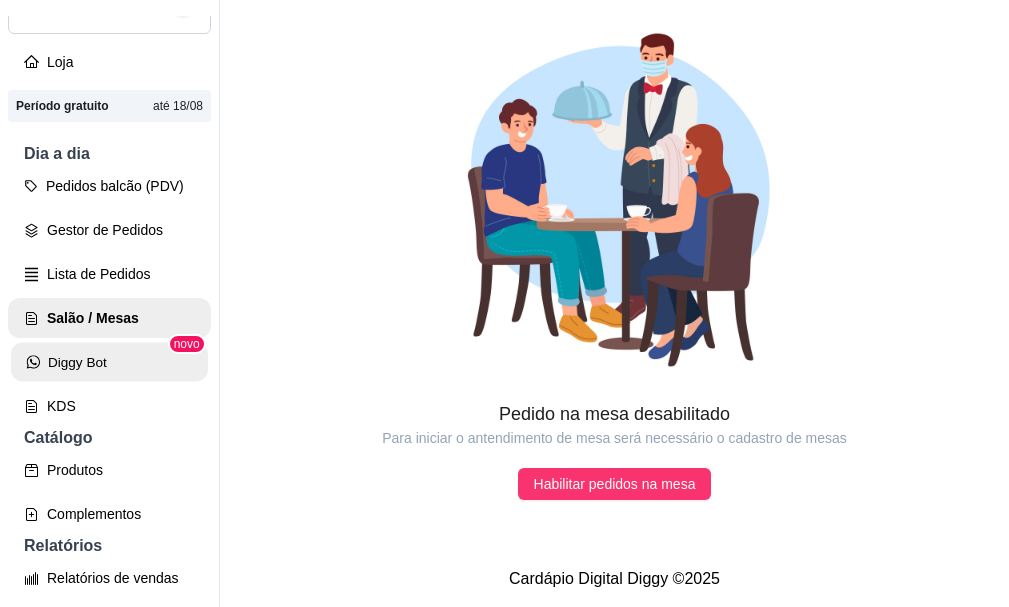 click on "Diggy Bot" at bounding box center (109, 362) 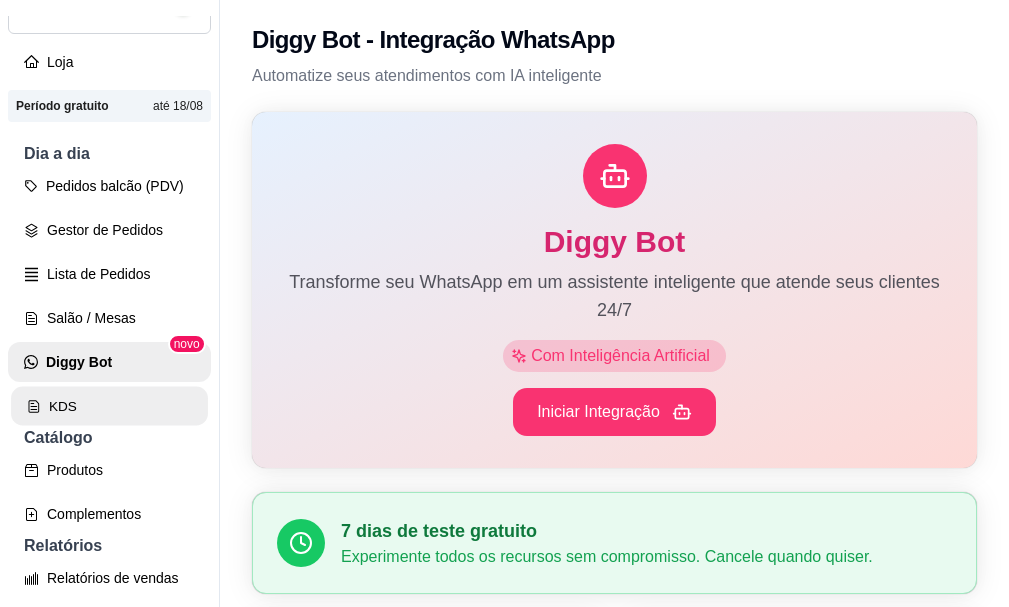 click on "KDS" at bounding box center [109, 406] 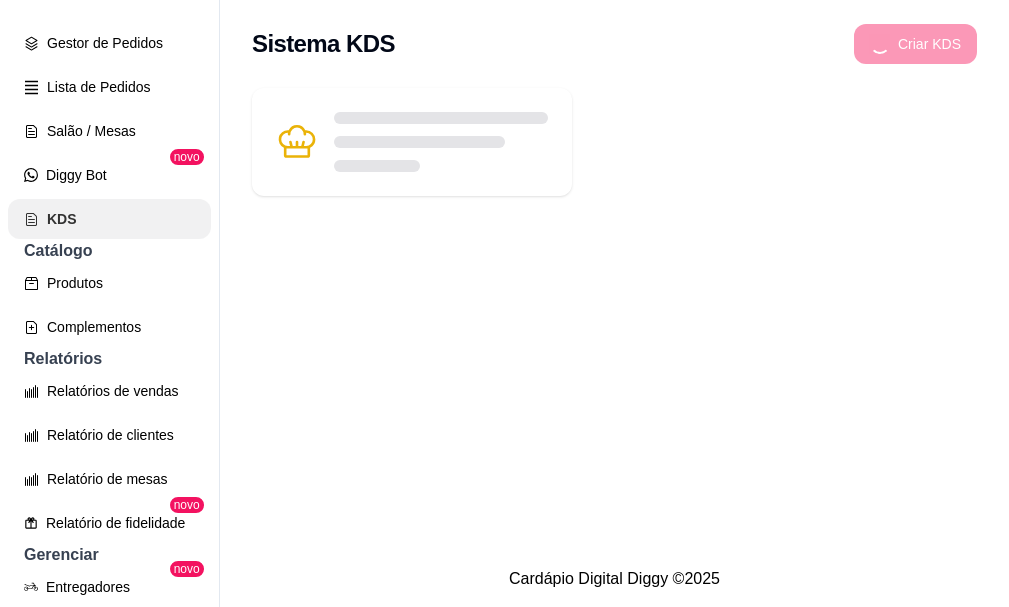 scroll, scrollTop: 300, scrollLeft: 0, axis: vertical 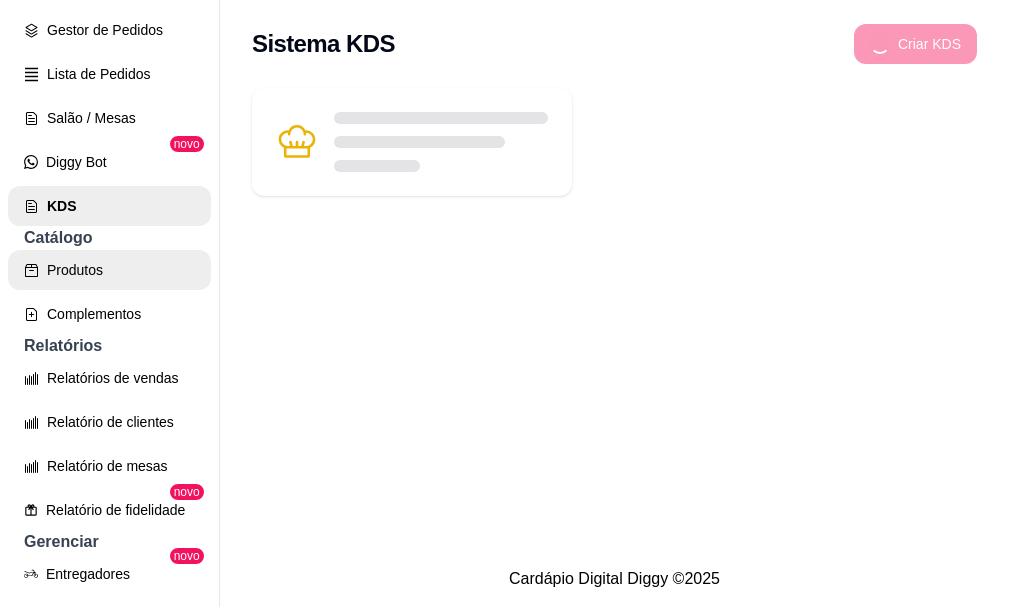 click on "Produtos" at bounding box center [109, 270] 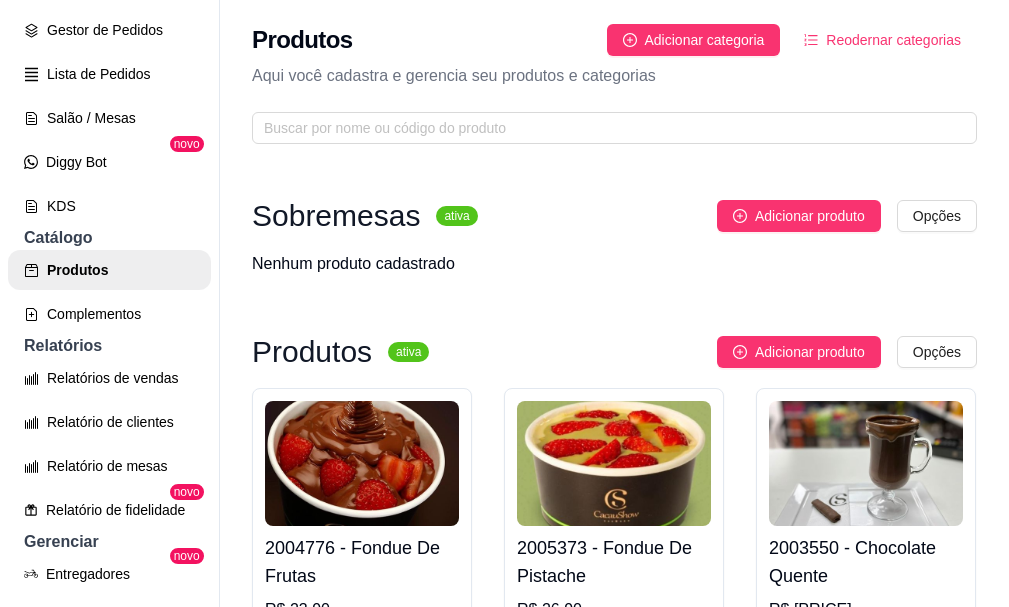 click on "C Cacaushow Mac ... Loja Aberta Loja Período gratuito até 18/08   Dia a dia Pedidos balcão (PDV) Gestor de Pedidos Lista de Pedidos Salão / Mesas Diggy Bot novo KDS Catálogo Produtos Complementos Relatórios Relatórios de vendas Relatório de clientes Relatório de mesas Relatório de fidelidade novo Gerenciar Entregadores novo Nota Fiscal (NFC-e) Controle de caixa Controle de fiado Cupons Clientes Estoque Configurações Diggy Planos Precisa de ajuda? Sair Produtos Adicionar categoria Reodernar categorias Aqui você cadastra e gerencia seu produtos e categorias Sobremesas ativa Adicionar produto Opções Nenhum produto cadastrado Produtos ativa Adicionar produto Opções 2004776 - Fondue De Frutas    R$ 23,90 2005373 - Fondue De Pistache   R$ 26,90 2003550 - Chocolate Quente    R$ 19,99 1002484 - Caixa de Bombom Gourmet 485g   R$ 139,99 R$ 129,99  1003050 - Caixa de Bombons Gourmet Drinks 185g   R$ 64,99 R$ 59,99 1003049 - Caixa de Bombom para Harmonização e Vinho 175g   R$ 64,99 R$ 59,99" at bounding box center (504, 303) 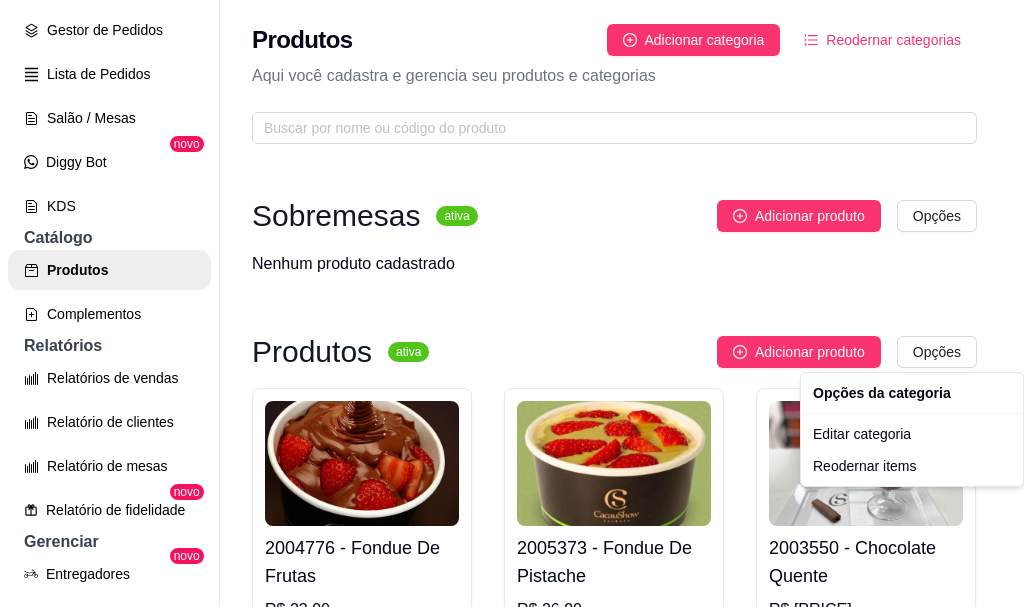 click on "C Cacaushow Mac ... Loja Aberta Loja Período gratuito até 18/08   Dia a dia Pedidos balcão (PDV) Gestor de Pedidos Lista de Pedidos Salão / Mesas Diggy Bot novo KDS Catálogo Produtos Complementos Relatórios Relatórios de vendas Relatório de clientes Relatório de mesas Relatório de fidelidade novo Gerenciar Entregadores novo Nota Fiscal (NFC-e) Controle de caixa Controle de fiado Cupons Clientes Estoque Configurações Diggy Planos Precisa de ajuda? Sair Produtos Adicionar categoria Reodernar categorias Aqui você cadastra e gerencia seu produtos e categorias Sobremesas ativa Adicionar produto Opções Nenhum produto cadastrado Produtos ativa Adicionar produto Opções 2004776 - Fondue De Frutas    R$ 23,90 2005373 - Fondue De Pistache   R$ 26,90 2003550 - Chocolate Quente    R$ 19,99 1002484 - Caixa de Bombom Gourmet 485g   R$ 139,99 R$ 129,99  1003050 - Caixa de Bombons Gourmet Drinks 185g   R$ 64,99 R$ 59,99 1003049 - Caixa de Bombom para Harmonização e Vinho 175g   R$ 64,99 R$ 59,99" at bounding box center [512, 303] 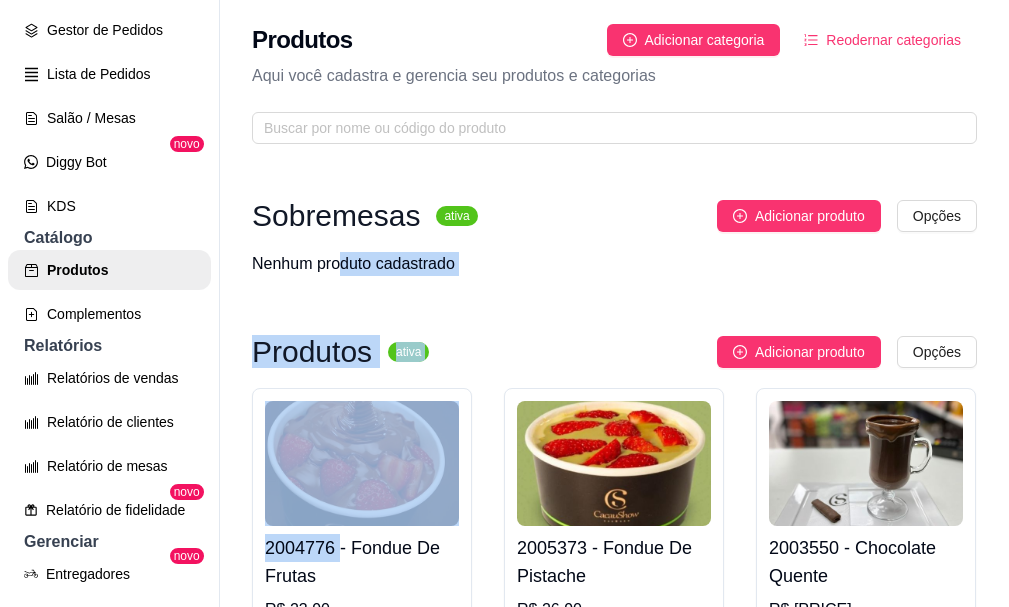 drag, startPoint x: 339, startPoint y: 529, endPoint x: 343, endPoint y: 291, distance: 238.03362 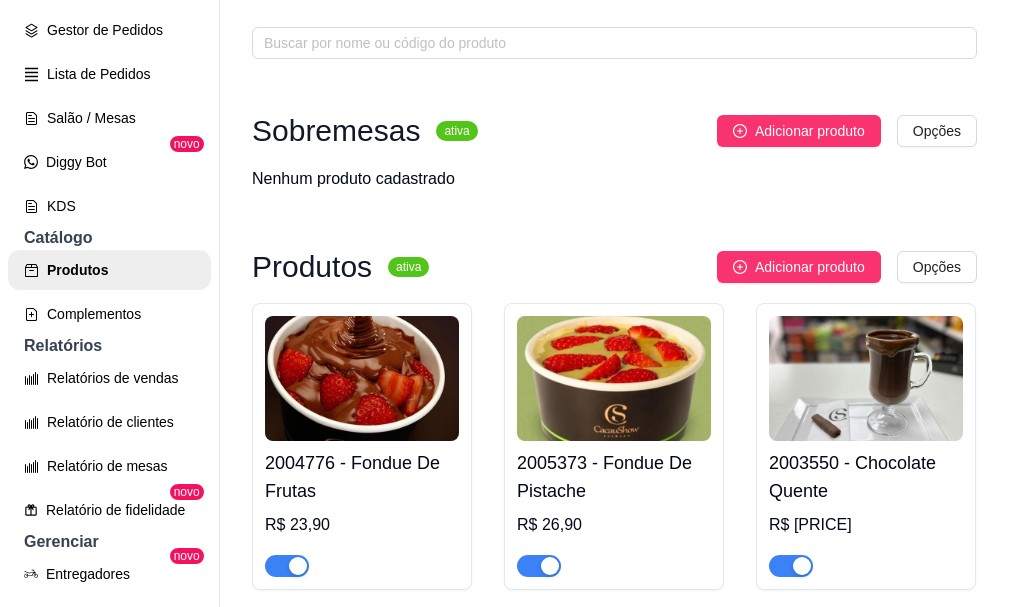 scroll, scrollTop: 200, scrollLeft: 0, axis: vertical 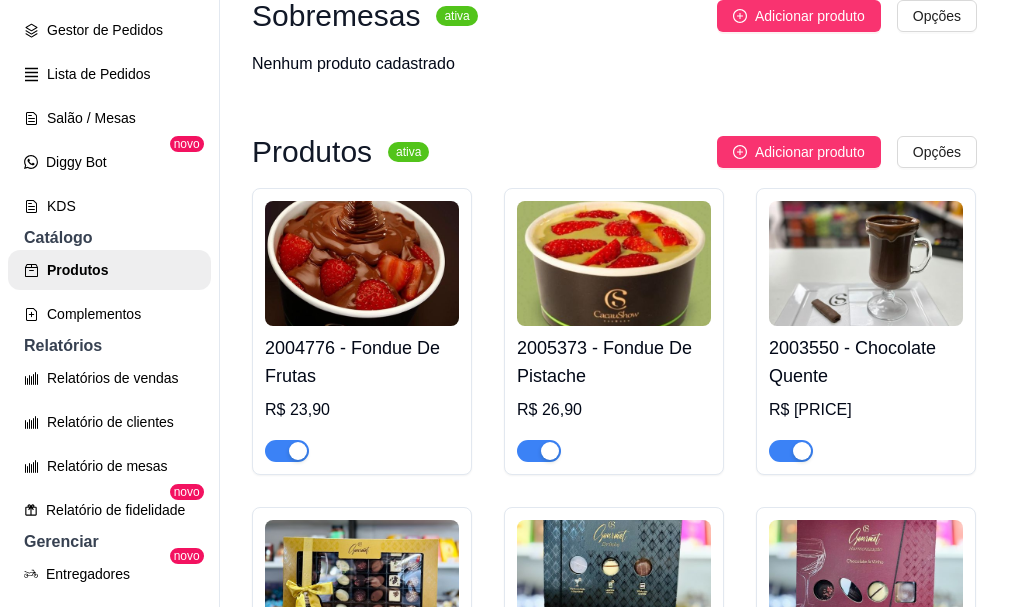 click on "2004776 - Fondue De Frutas" at bounding box center (362, 362) 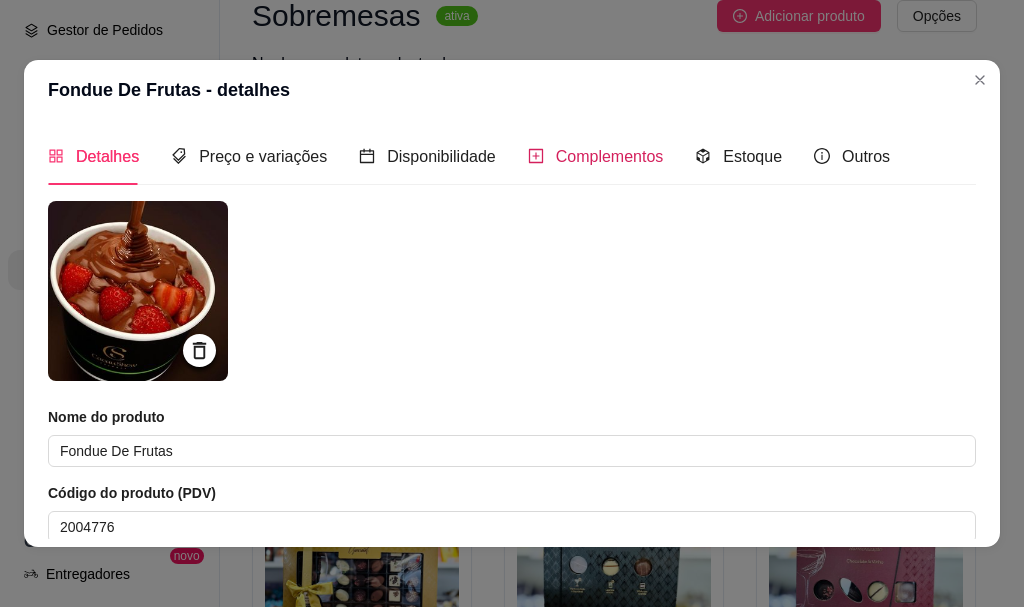 click on "Complementos" at bounding box center (610, 156) 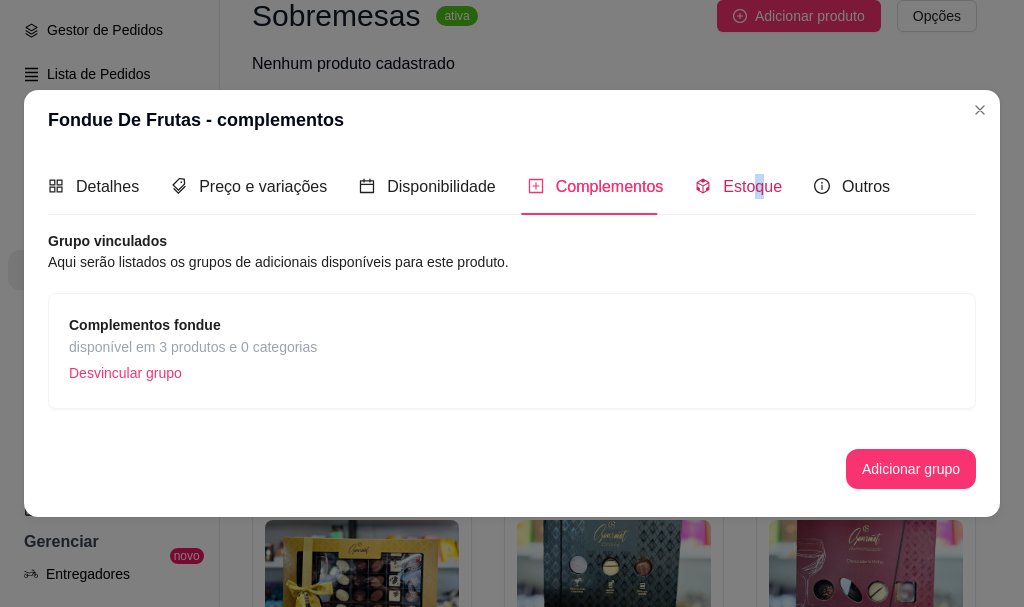 click on "Estoque" at bounding box center (752, 186) 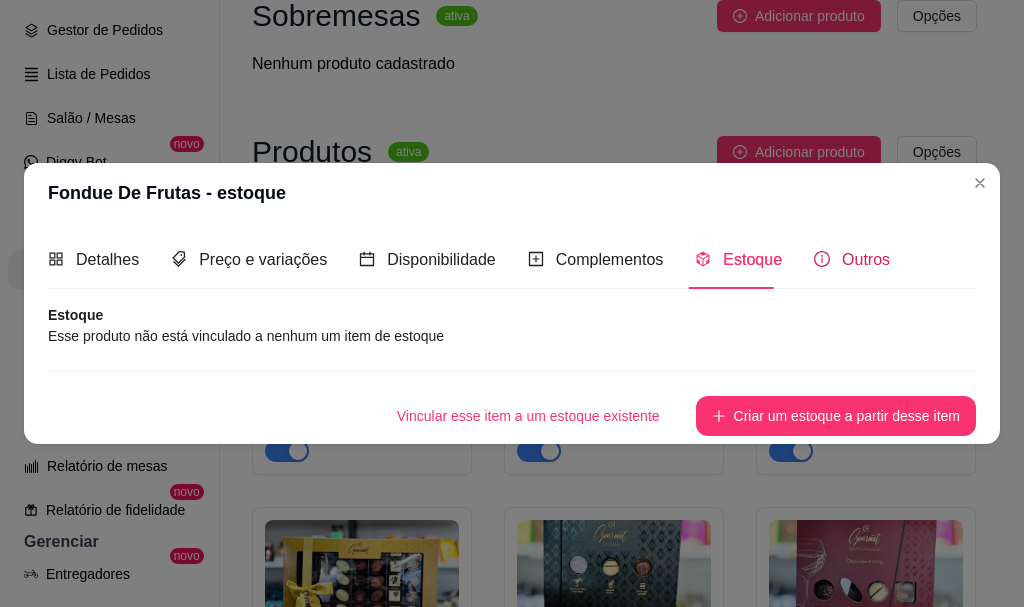 click on "Outros" at bounding box center [866, 259] 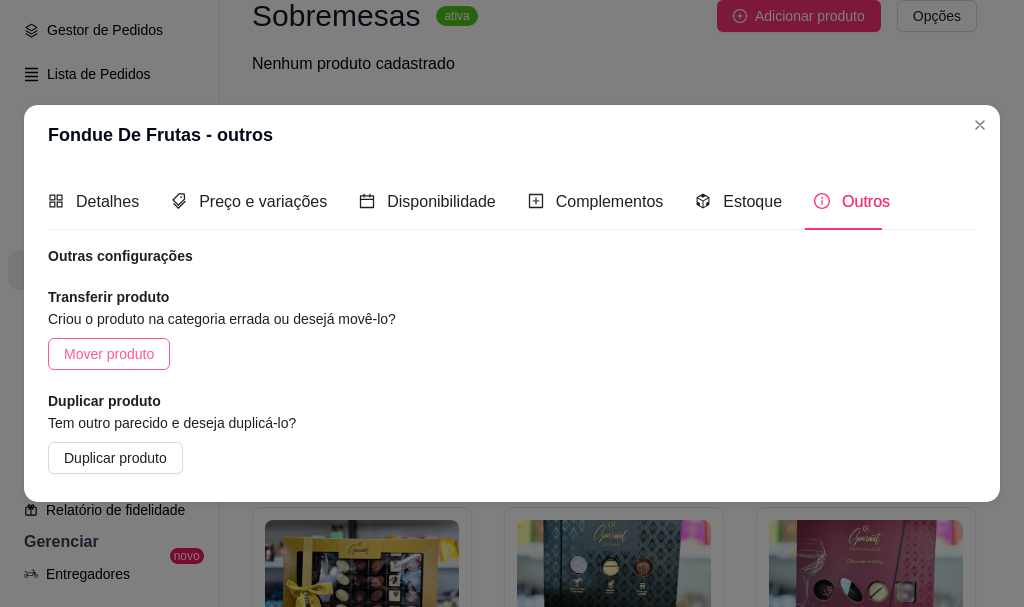 click on "Mover produto" at bounding box center (109, 354) 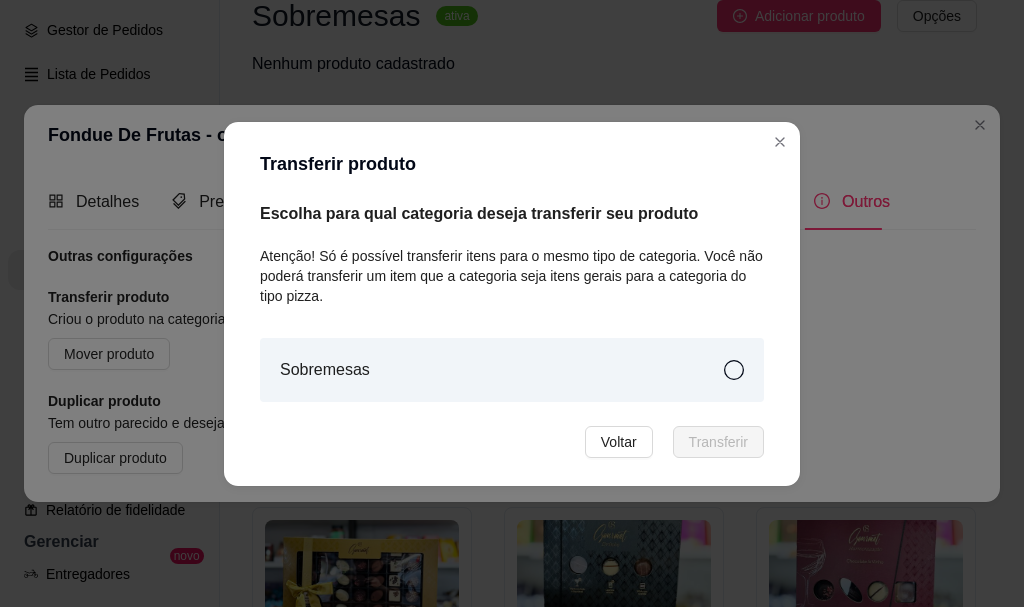 click 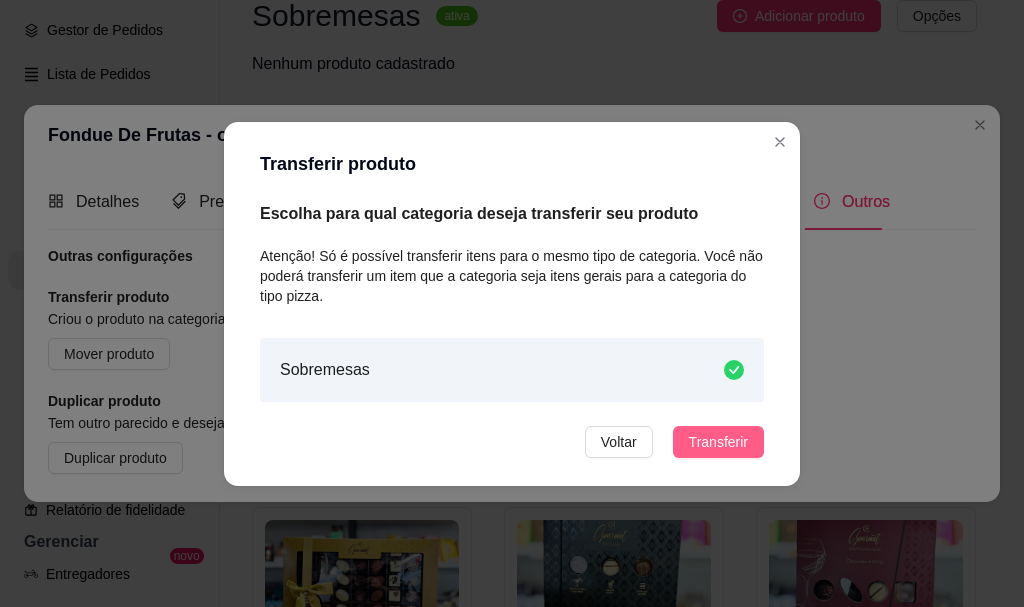 drag, startPoint x: 730, startPoint y: 415, endPoint x: 721, endPoint y: 432, distance: 19.235384 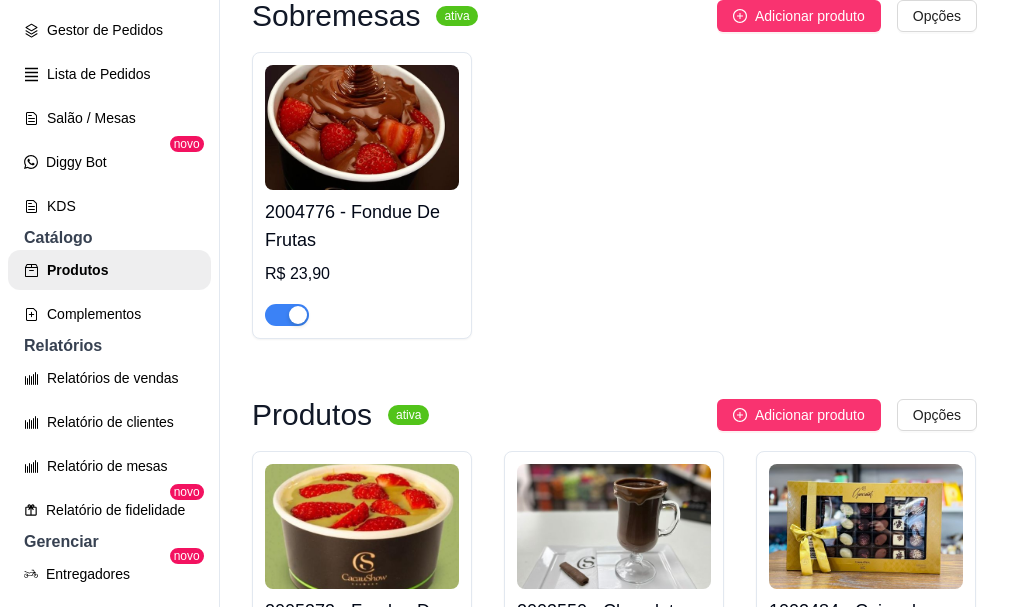 click on "[PRODUCT_CODE] - Fondue De Frutas    R$ [PRICE]" at bounding box center [614, 195] 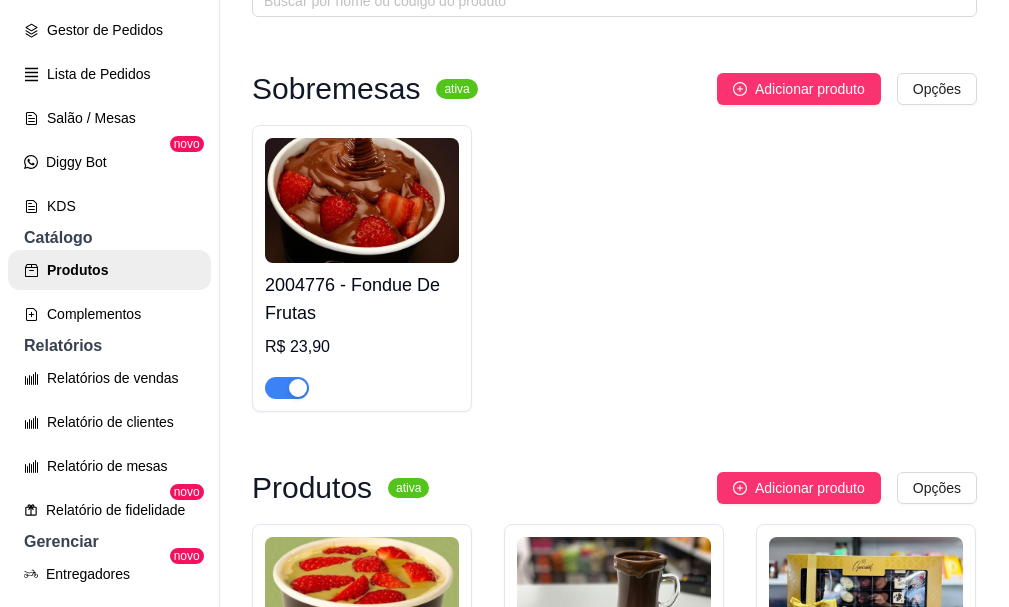 scroll, scrollTop: 400, scrollLeft: 0, axis: vertical 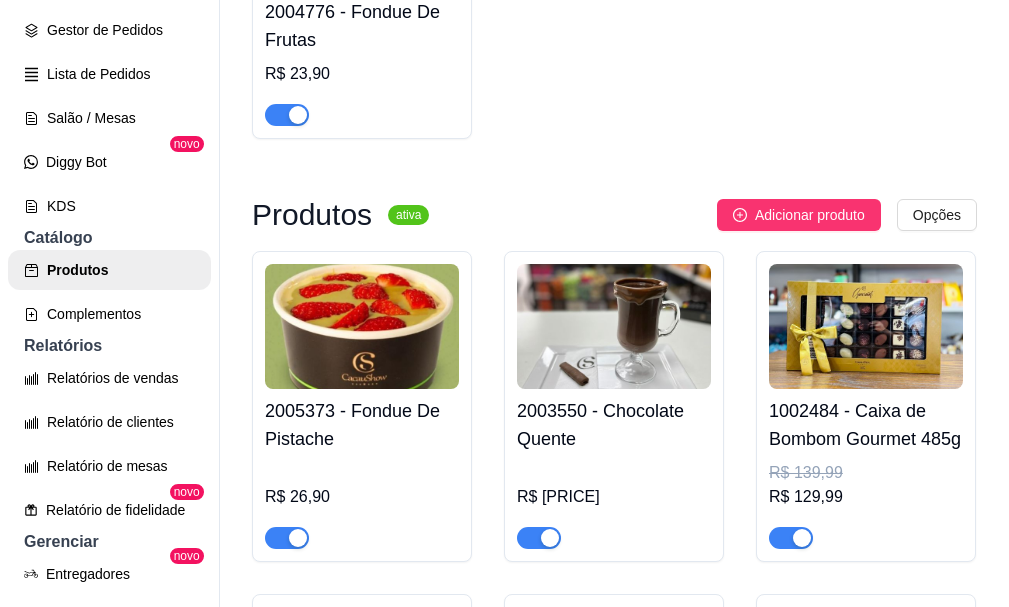 drag, startPoint x: 399, startPoint y: 474, endPoint x: 391, endPoint y: 483, distance: 12.0415945 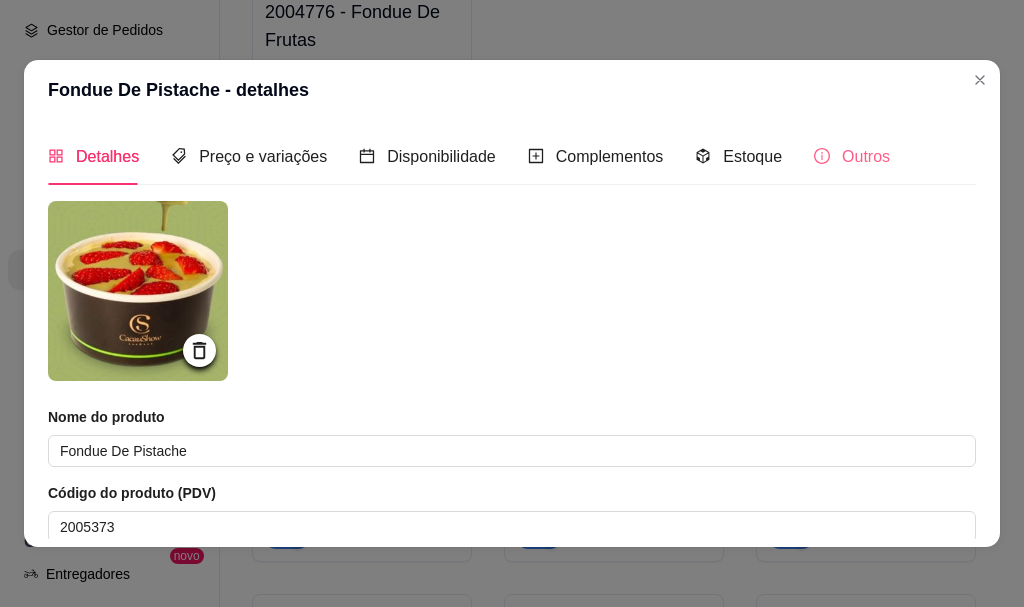 click on "Outros" at bounding box center (852, 156) 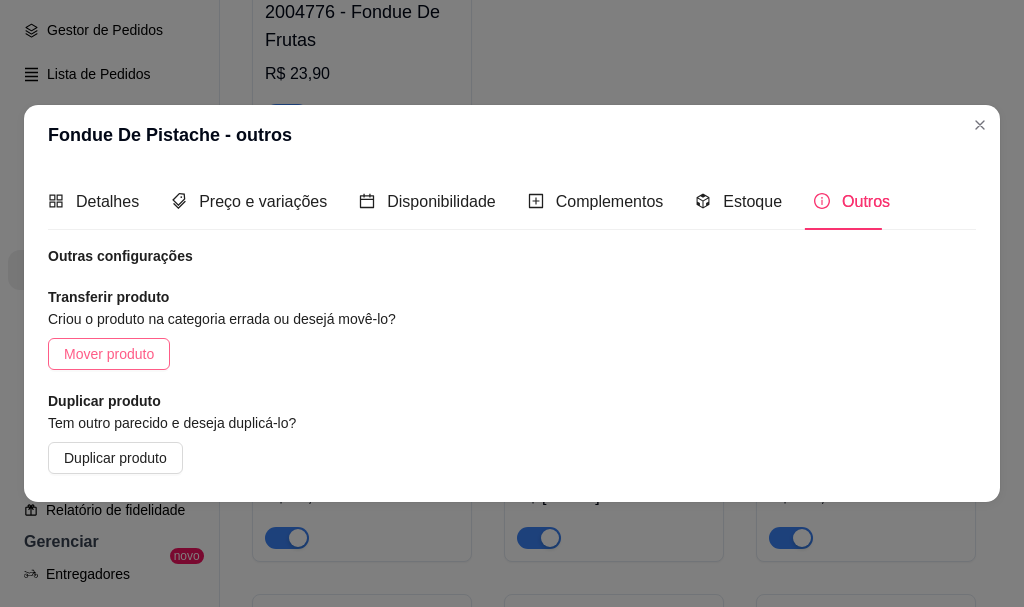 click on "Mover produto" at bounding box center [109, 354] 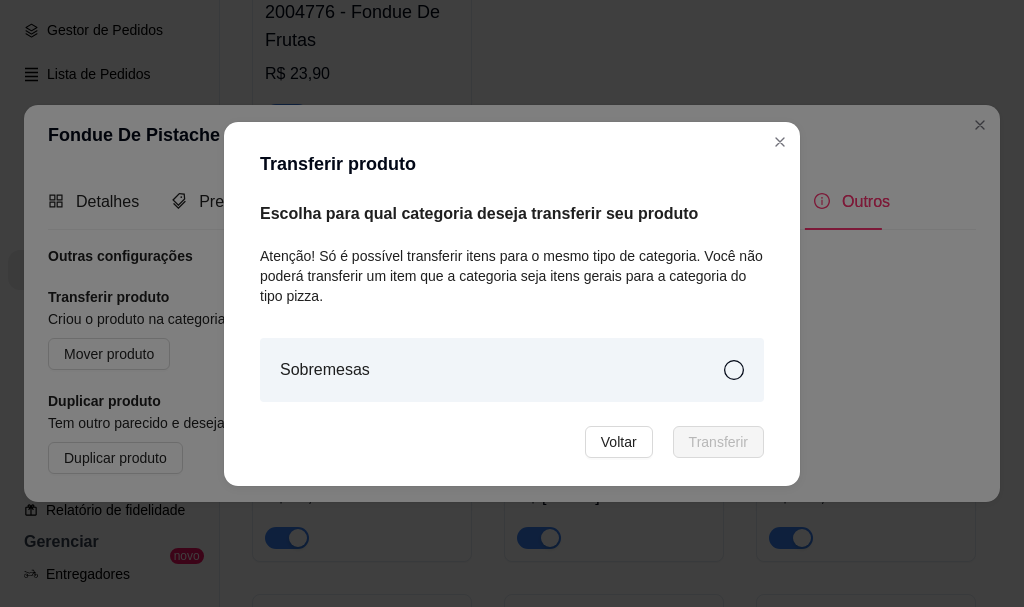 click 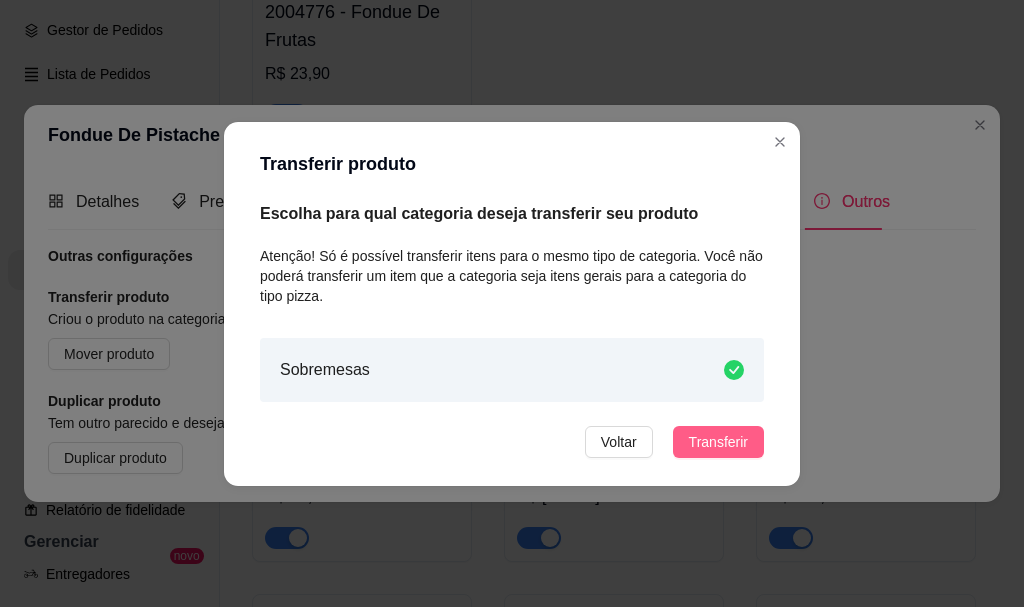 click on "Transferir" at bounding box center (718, 442) 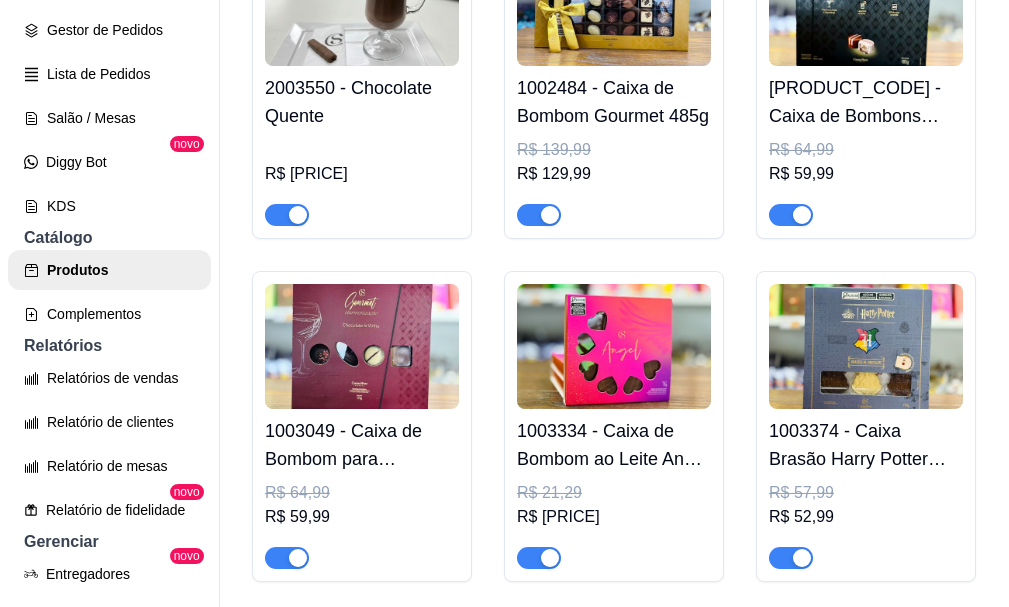 scroll, scrollTop: 500, scrollLeft: 0, axis: vertical 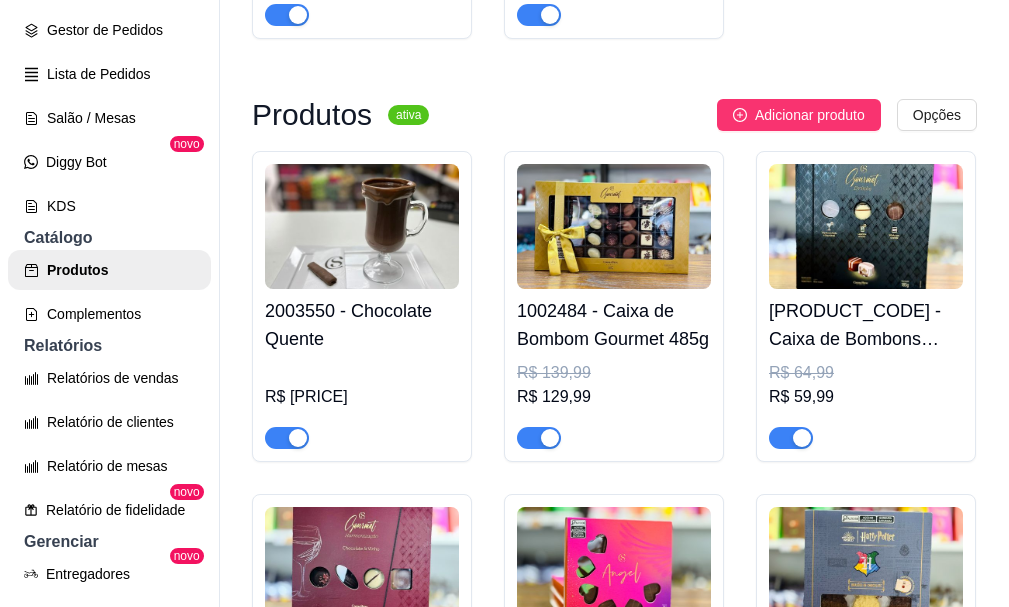 click on "2003550 - Chocolate Quente" at bounding box center [362, 325] 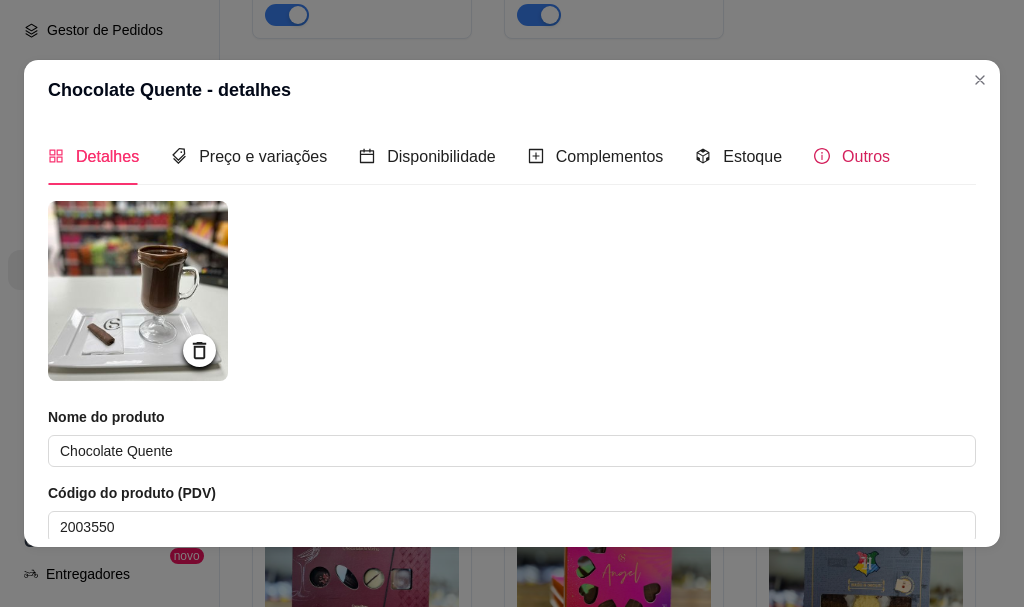 click on "Outros" at bounding box center (852, 156) 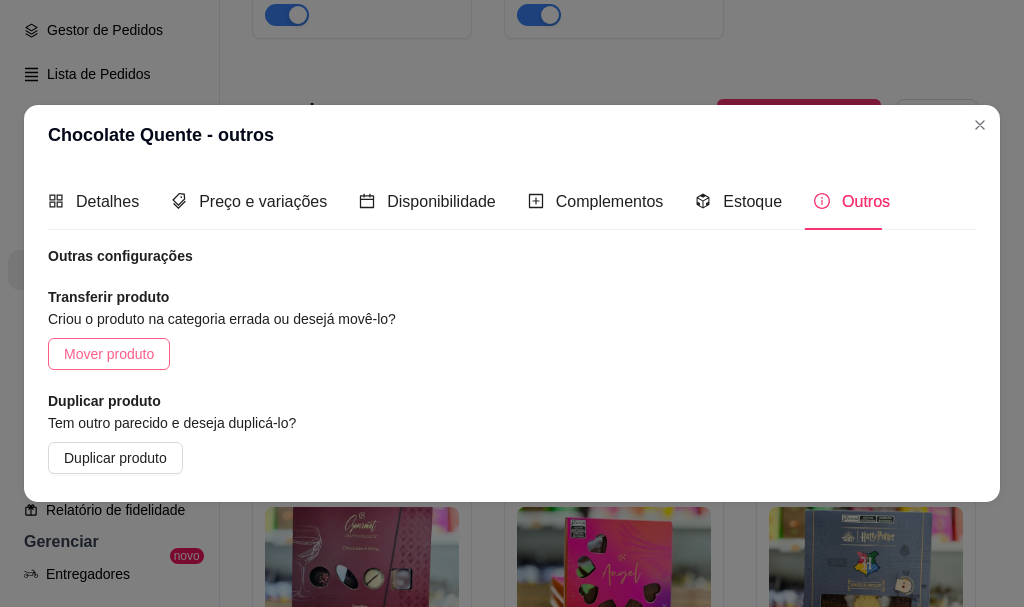 click on "Mover produto" at bounding box center [109, 354] 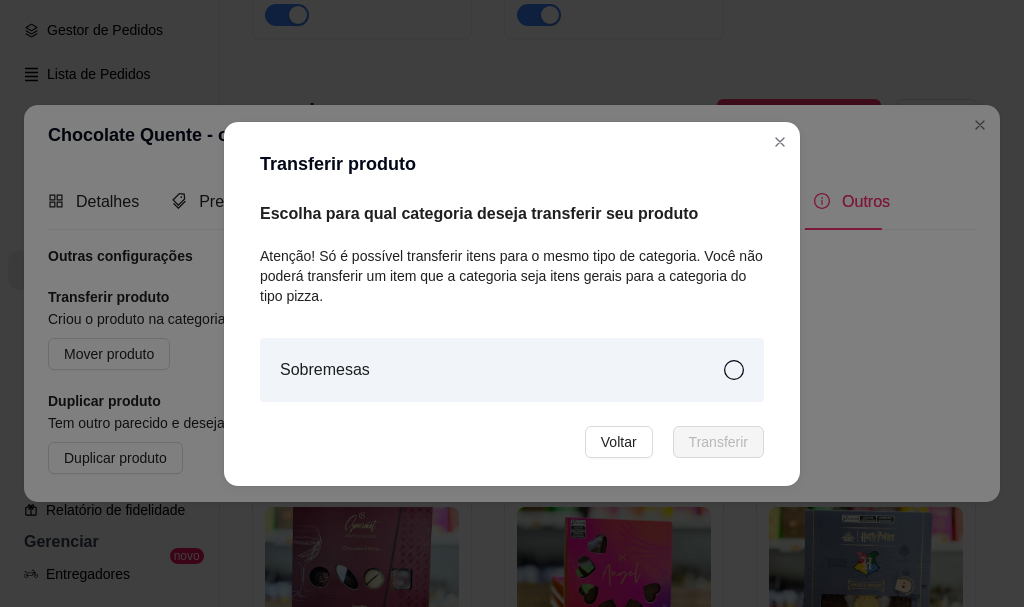 click 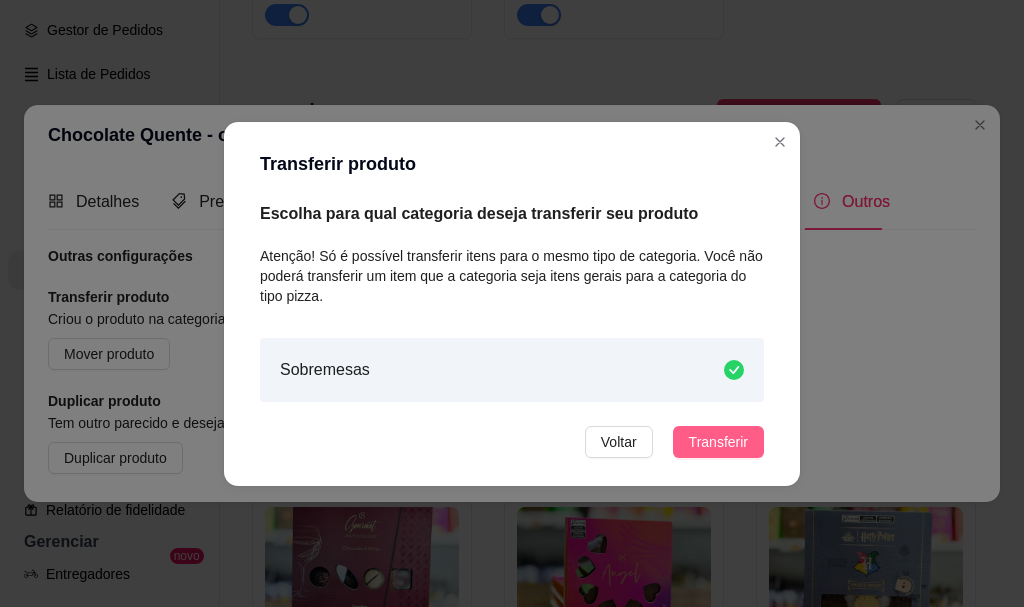 click on "Transferir" at bounding box center [718, 442] 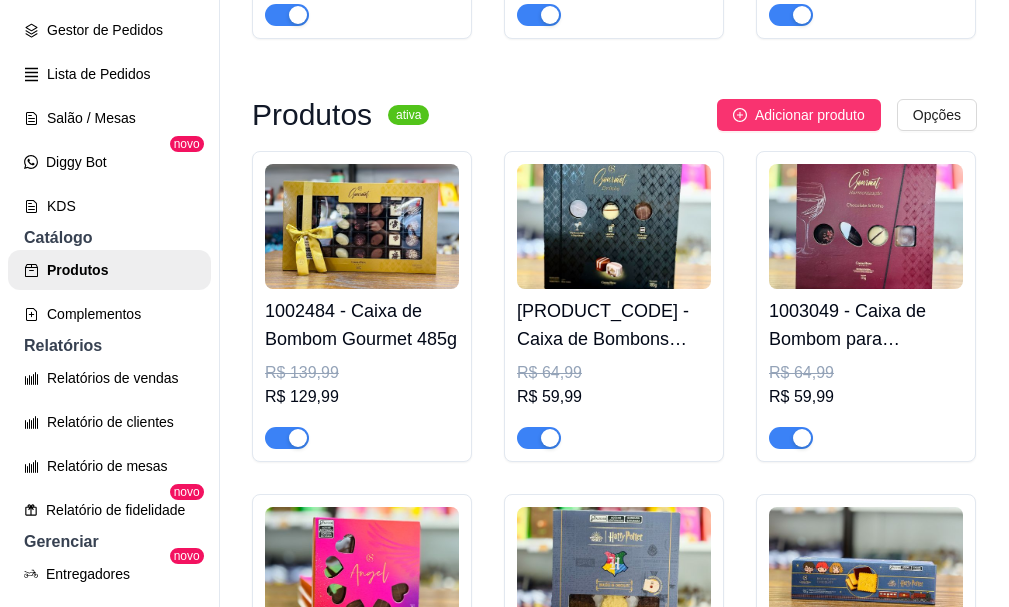 click on "2004776 - Fondue De Frutas    R$ 23,90 2005373 - Fondue De Pistache   R$ 26,90 2003550 - Chocolate Quente    R$ 19,99" at bounding box center (614, -105) 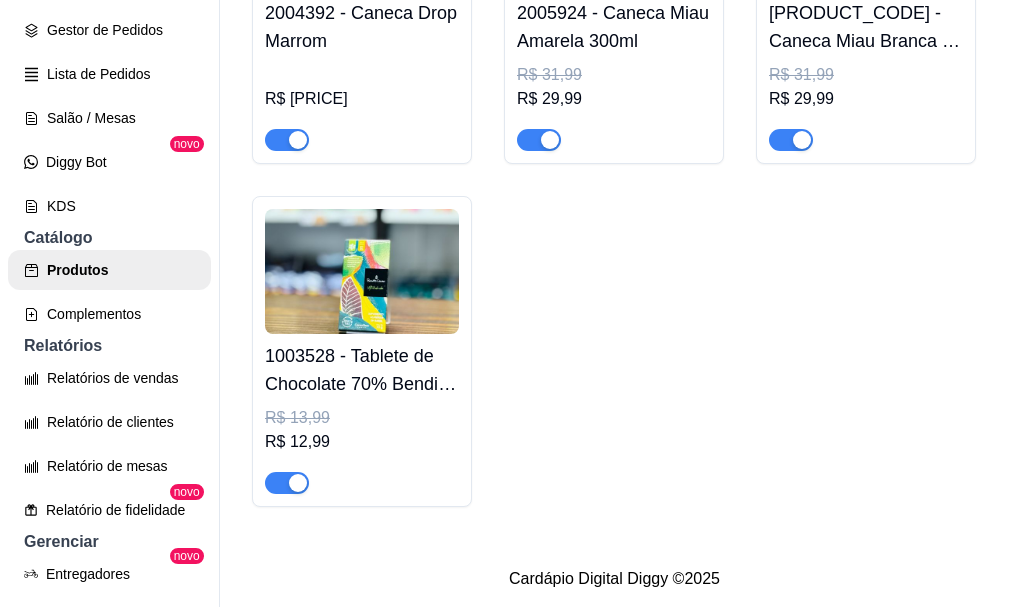 scroll, scrollTop: 13472, scrollLeft: 0, axis: vertical 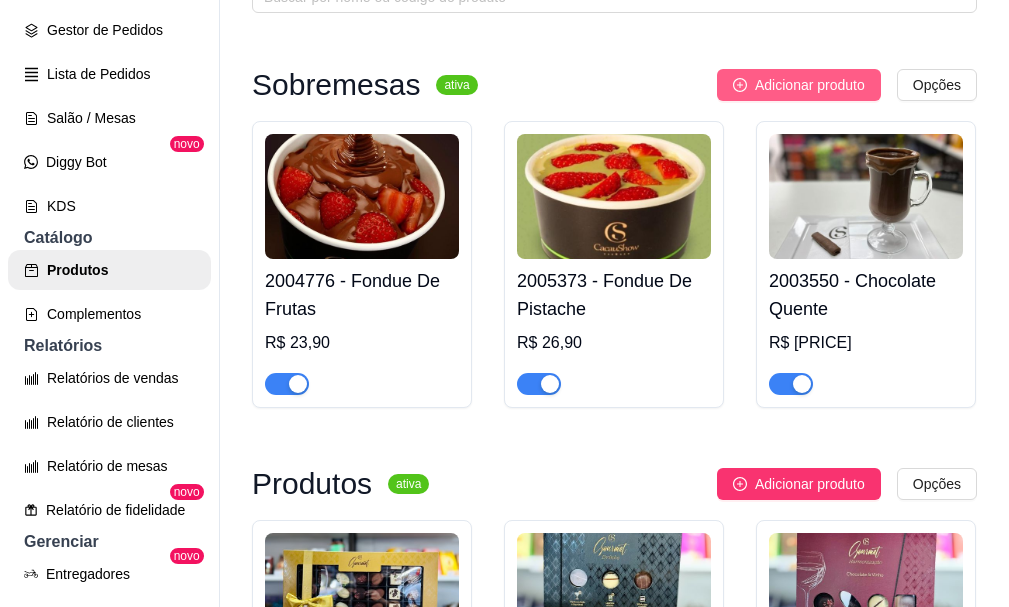 click on "Adicionar produto" at bounding box center [810, 85] 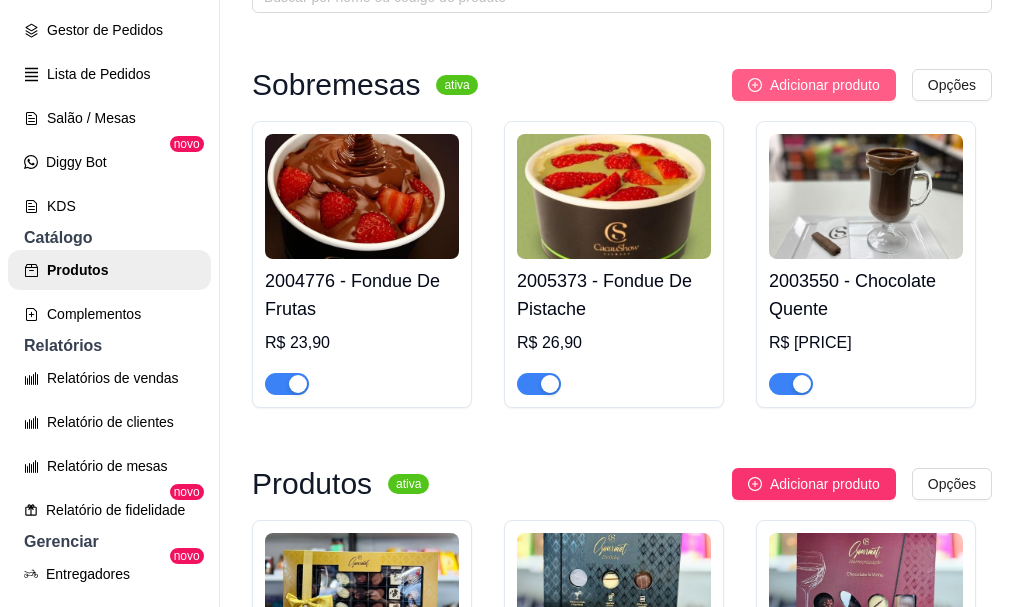 type 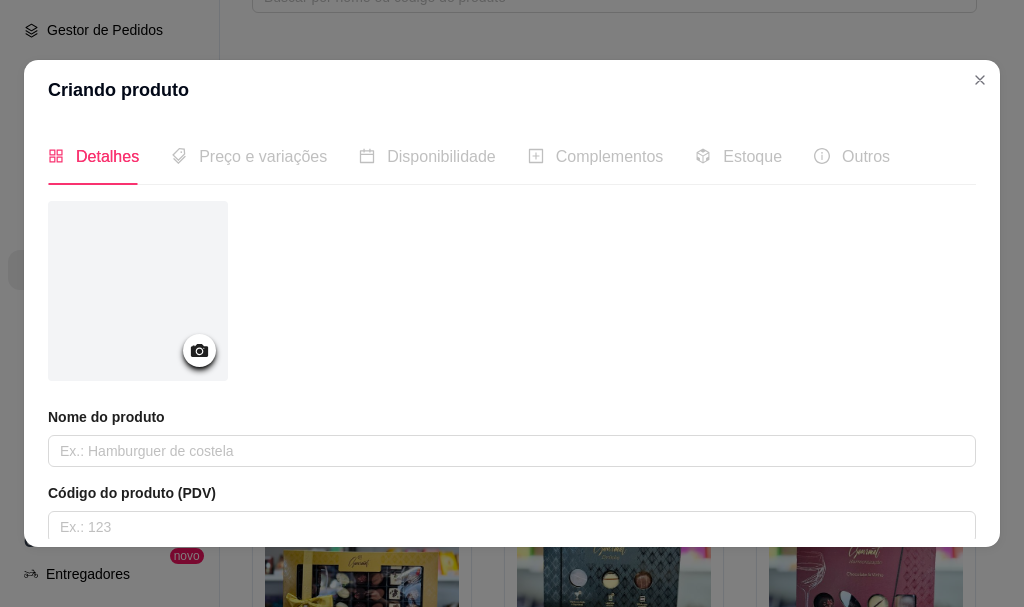 click 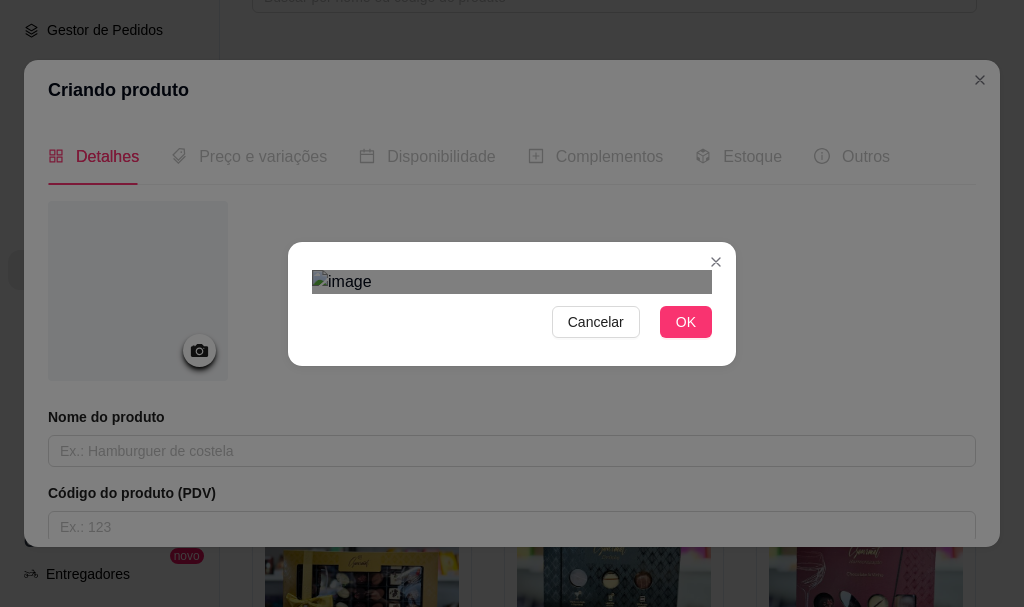click at bounding box center [522, 551] 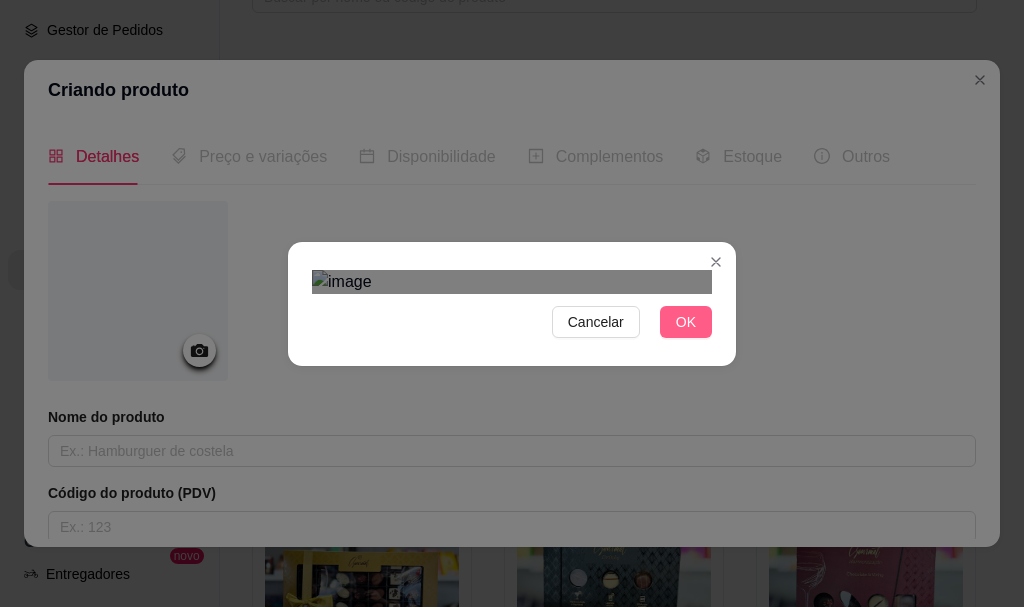 click on "OK" at bounding box center [686, 322] 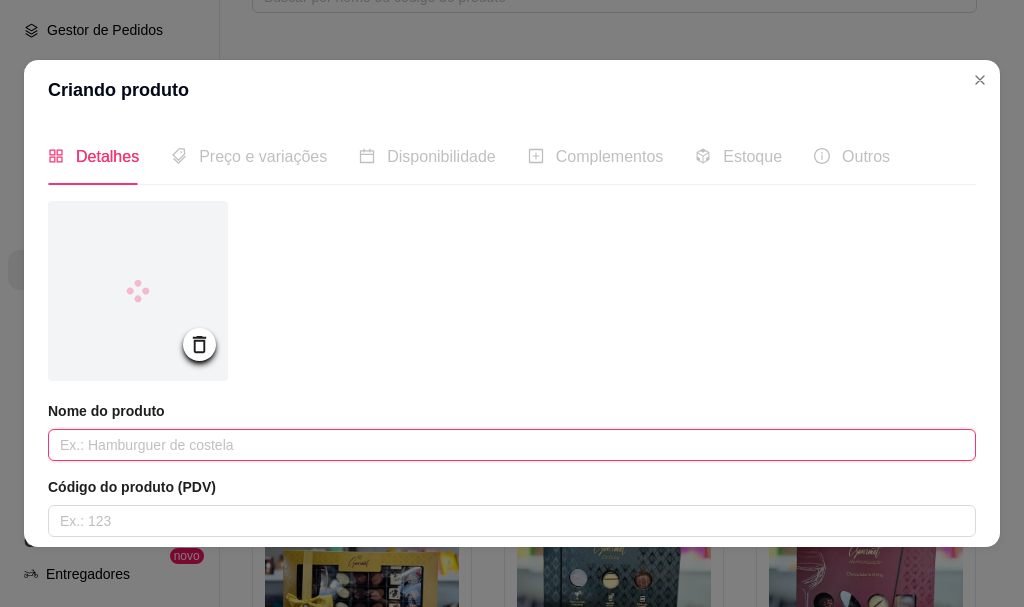 click at bounding box center (512, 445) 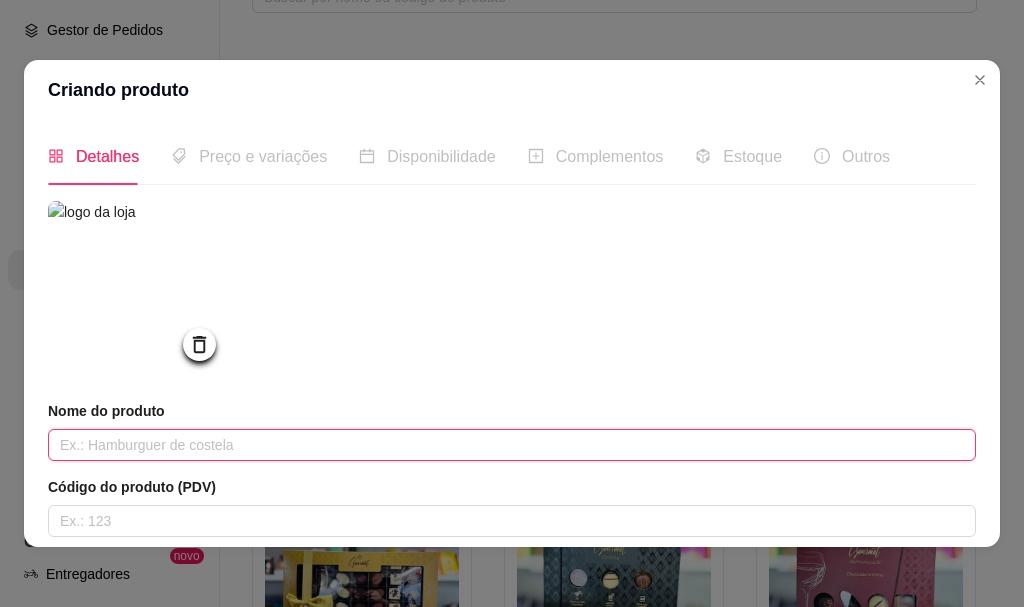 paste on "Tablete laCreme de Chocolate Branco 100g" 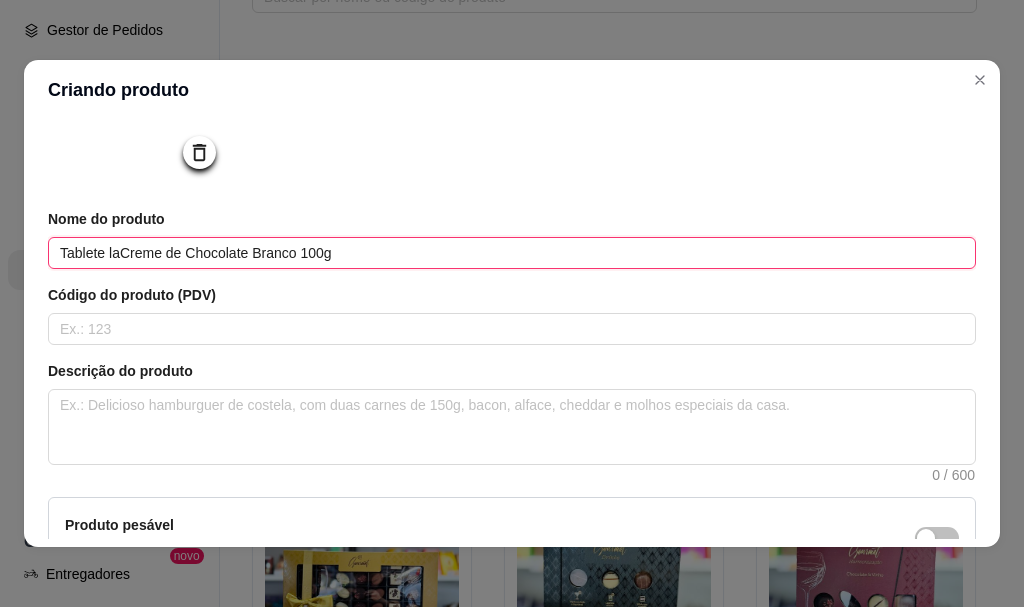 scroll, scrollTop: 200, scrollLeft: 0, axis: vertical 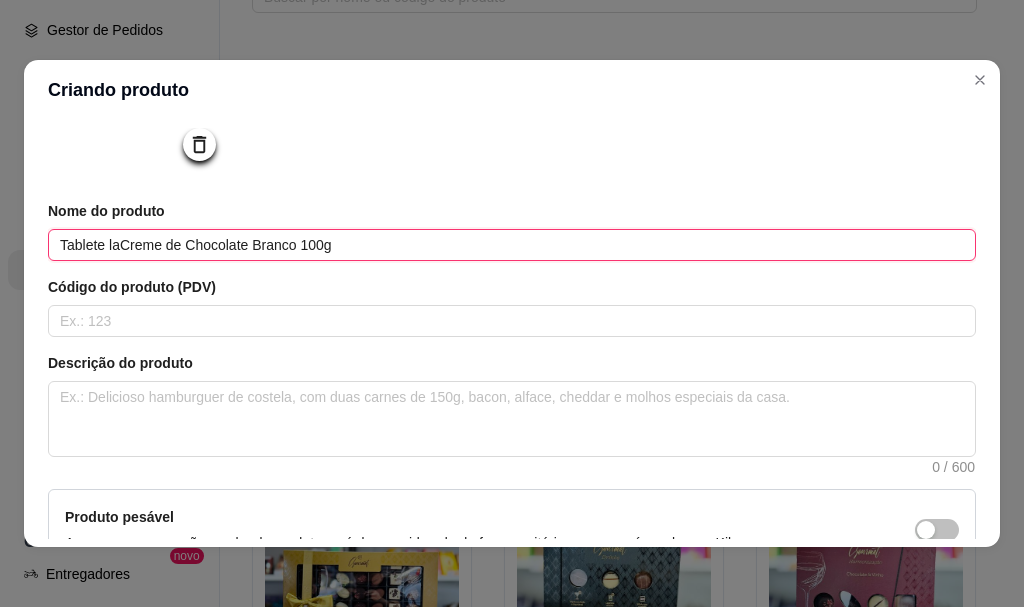 type on "Tablete laCreme de Chocolate Branco 100g" 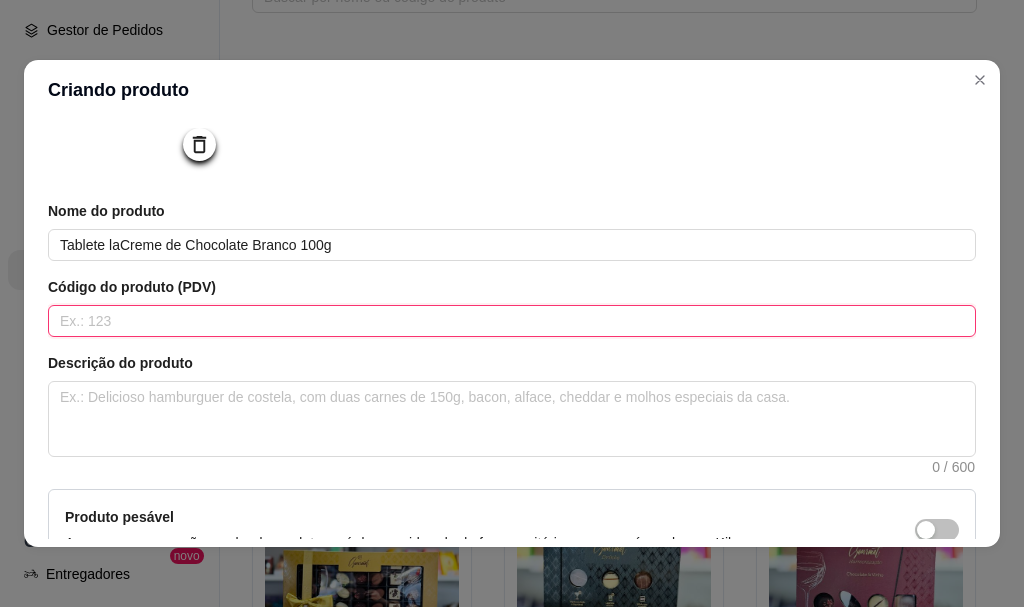 click at bounding box center (512, 321) 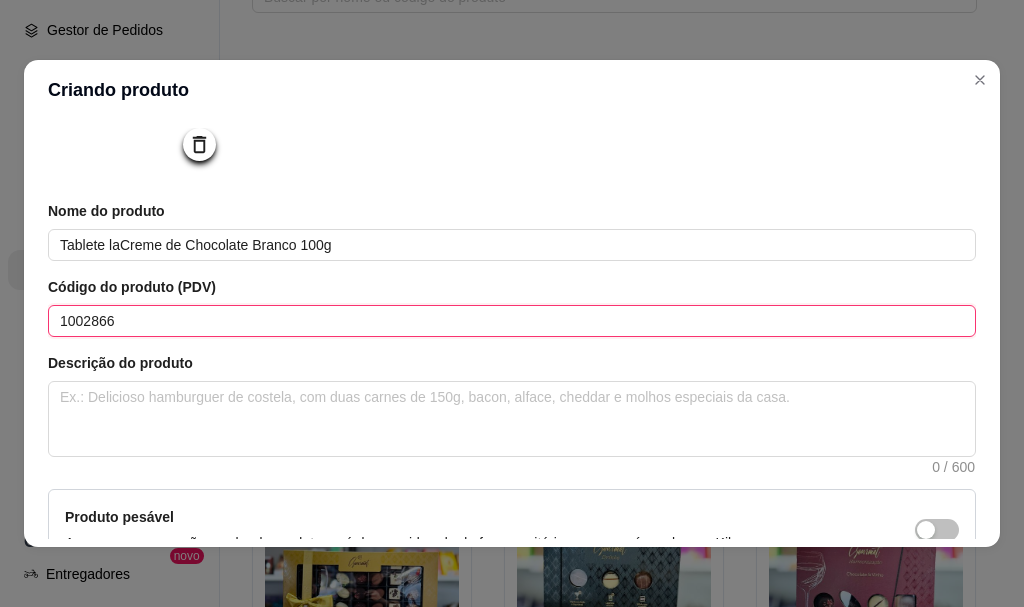 type on "1002866" 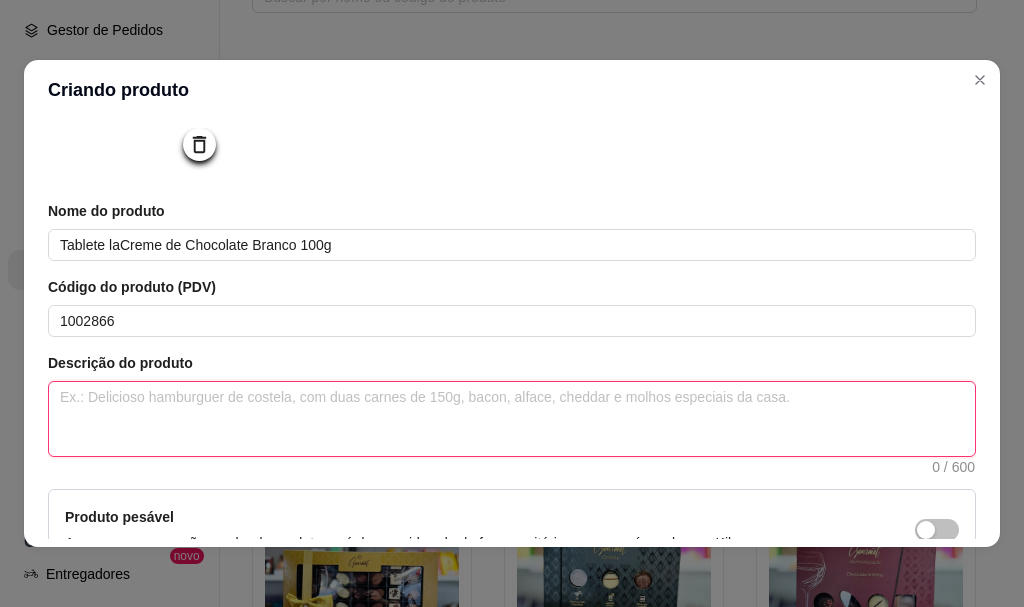 drag, startPoint x: 306, startPoint y: 433, endPoint x: 310, endPoint y: 414, distance: 19.416489 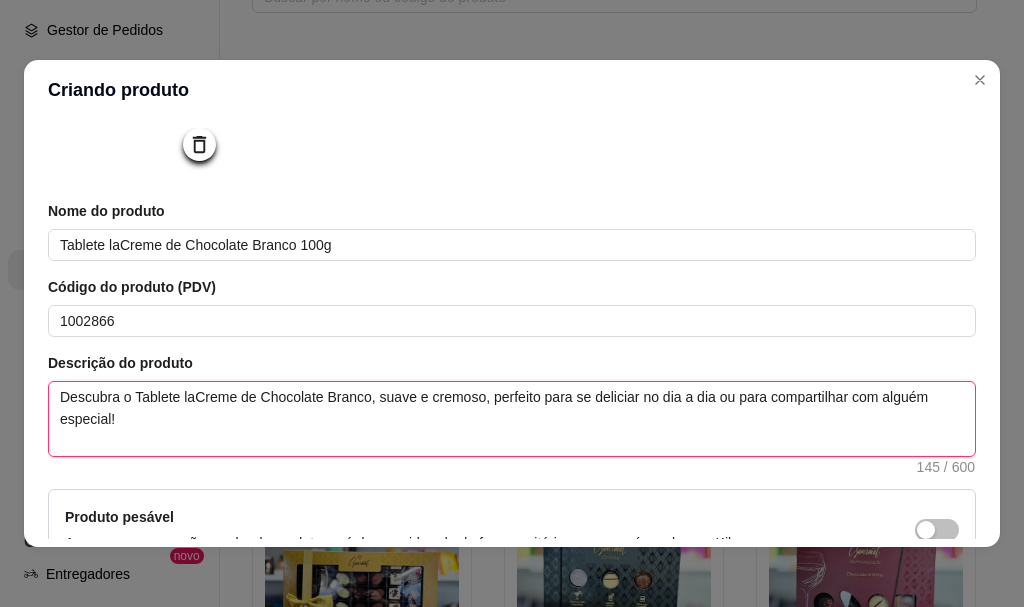 type 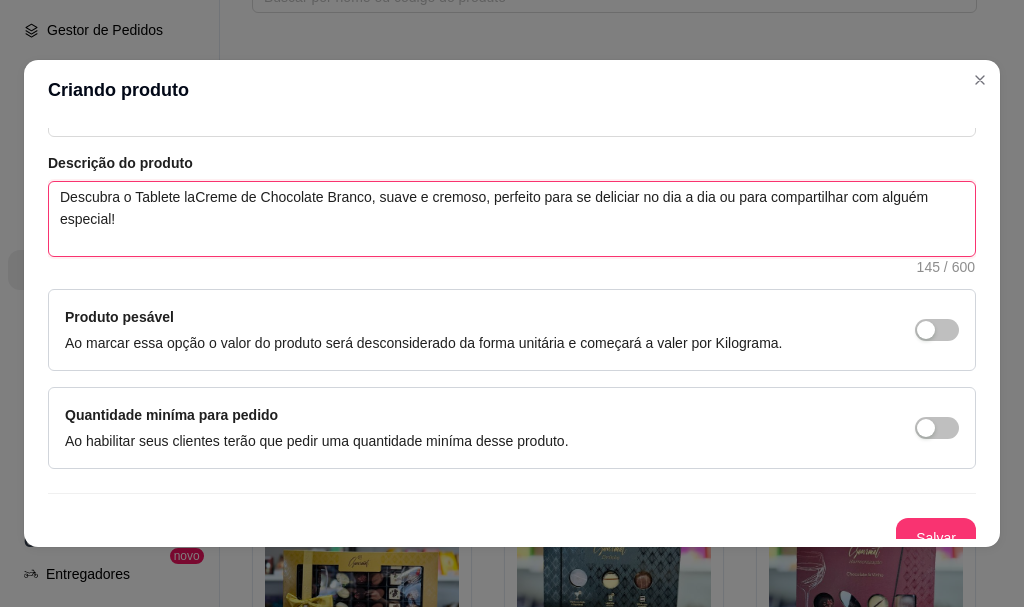 scroll, scrollTop: 425, scrollLeft: 0, axis: vertical 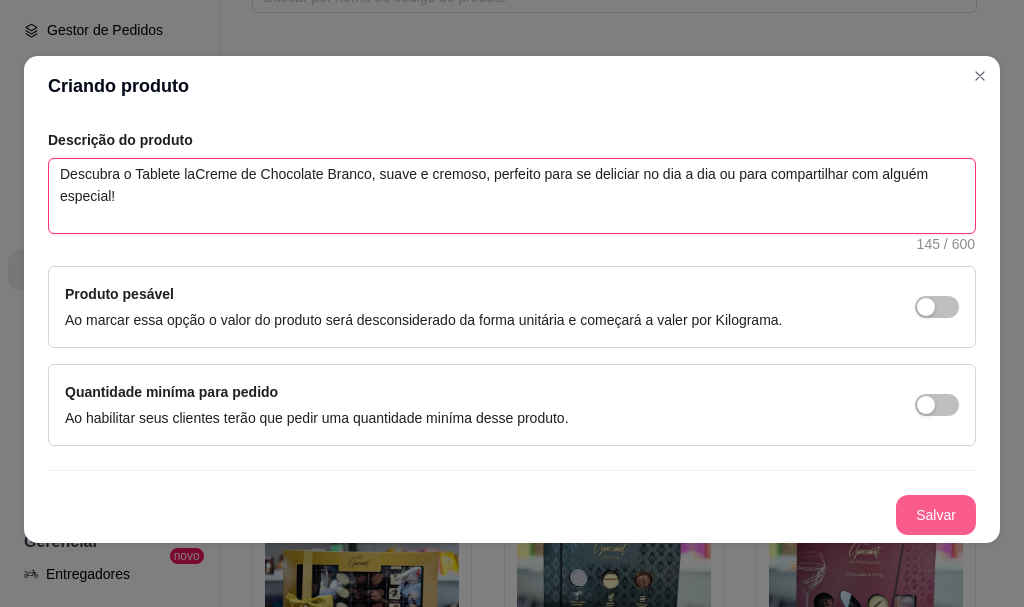 type on "Descubra o Tablete laCreme de Chocolate Branco, suave e cremoso, perfeito para se deliciar no dia a dia ou para compartilhar com alguém especial!" 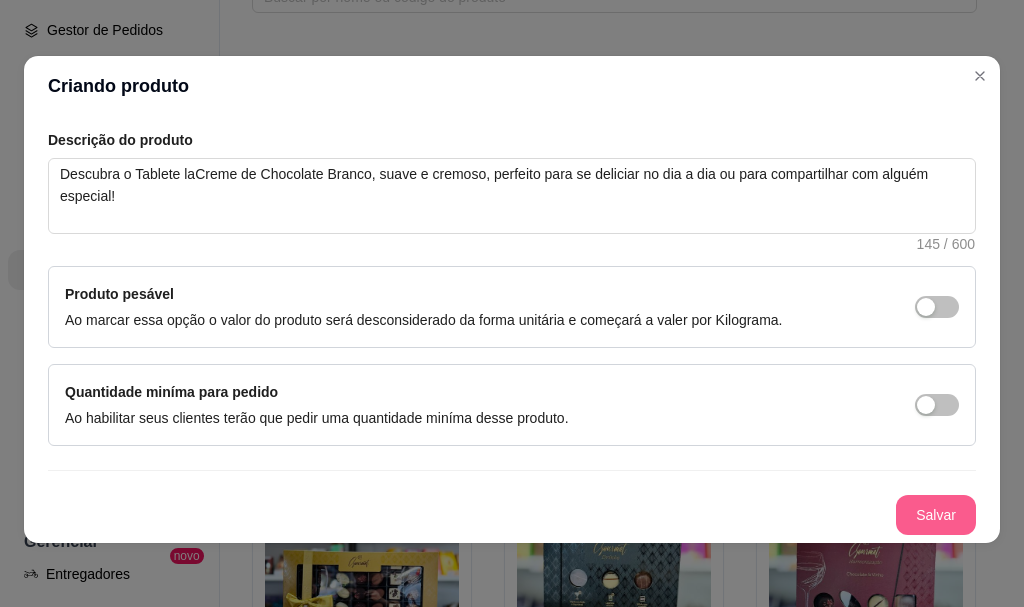 click on "Salvar" at bounding box center (936, 515) 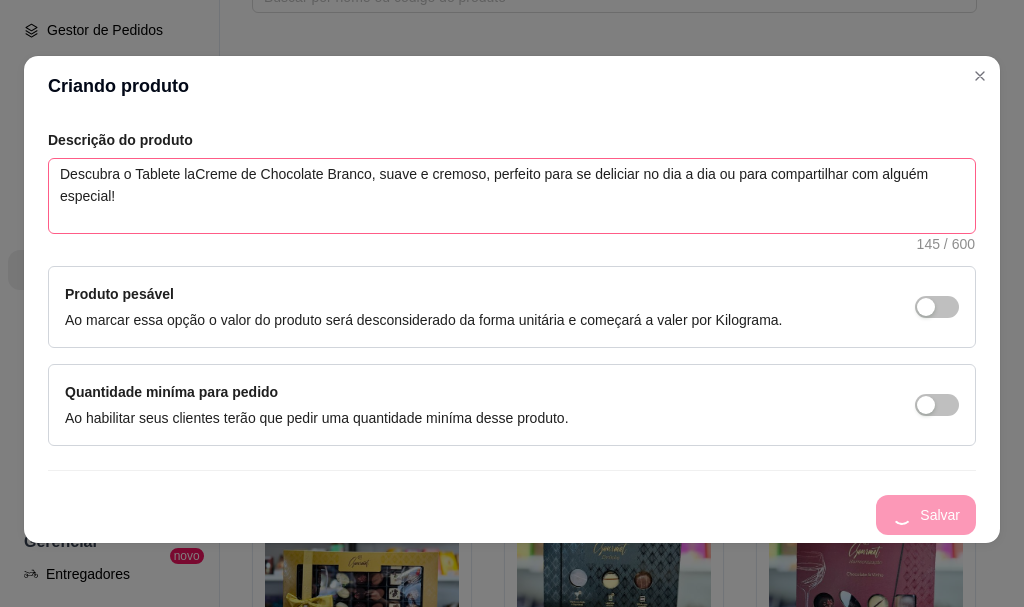 type 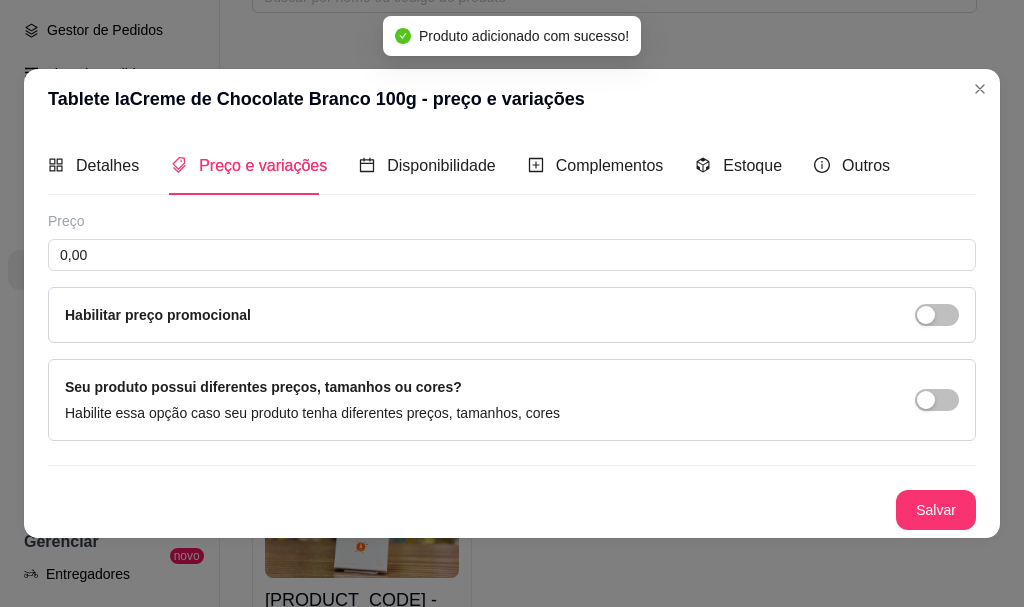 scroll, scrollTop: 0, scrollLeft: 0, axis: both 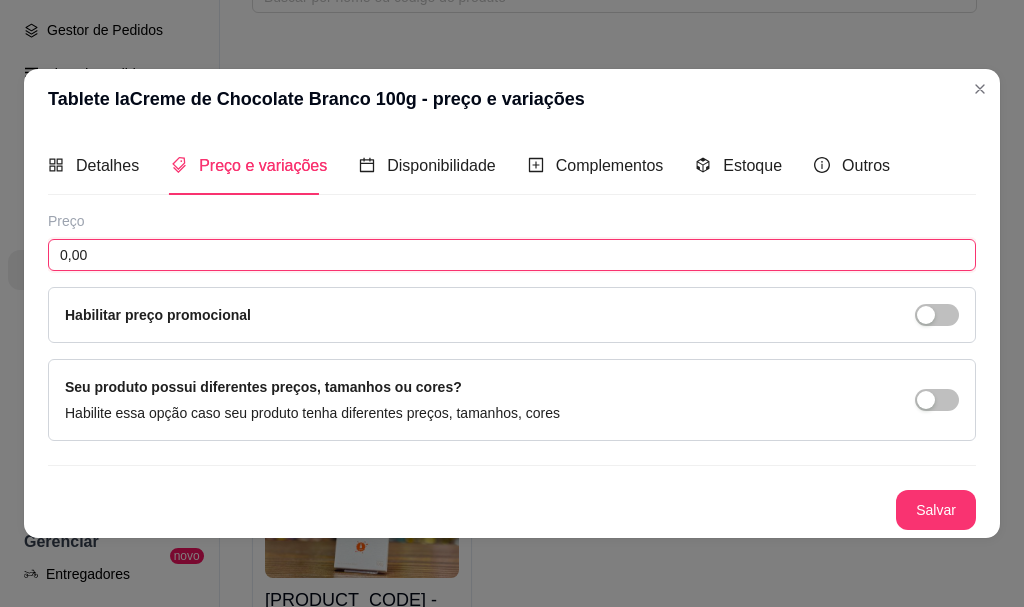 click on "0,00" at bounding box center (512, 255) 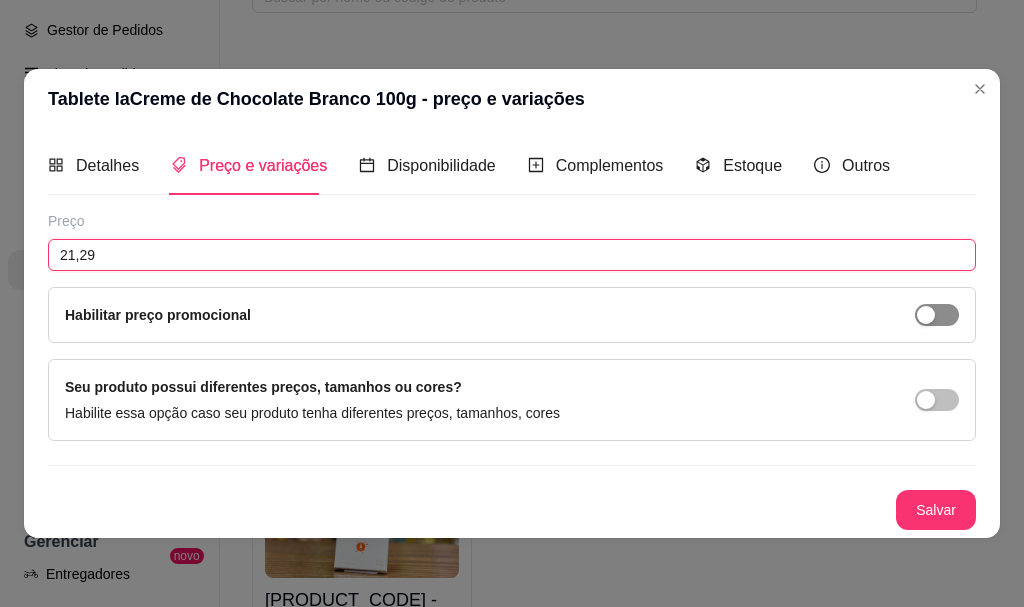 type on "21,29" 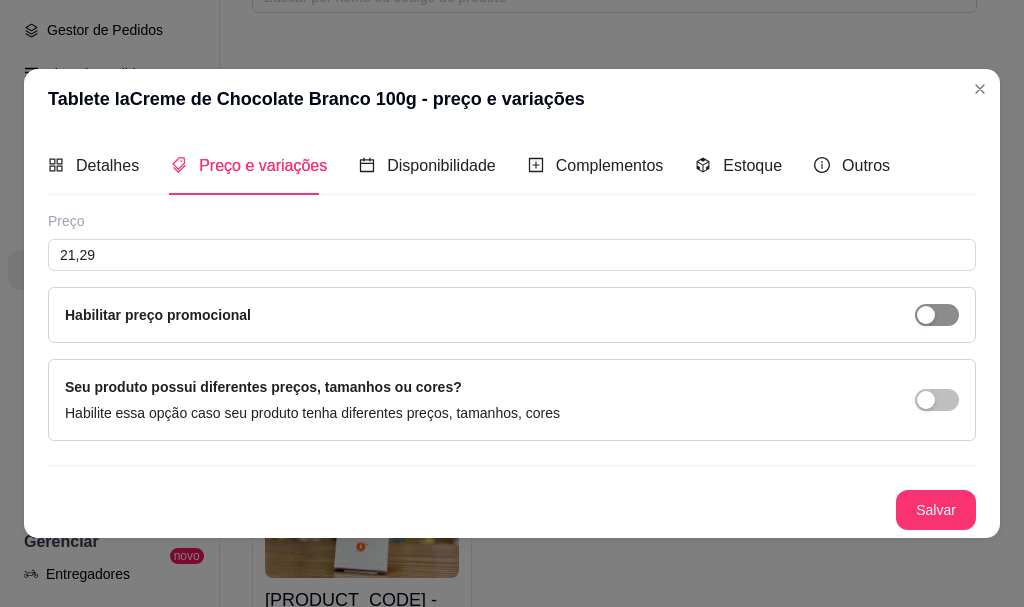 click at bounding box center [926, 315] 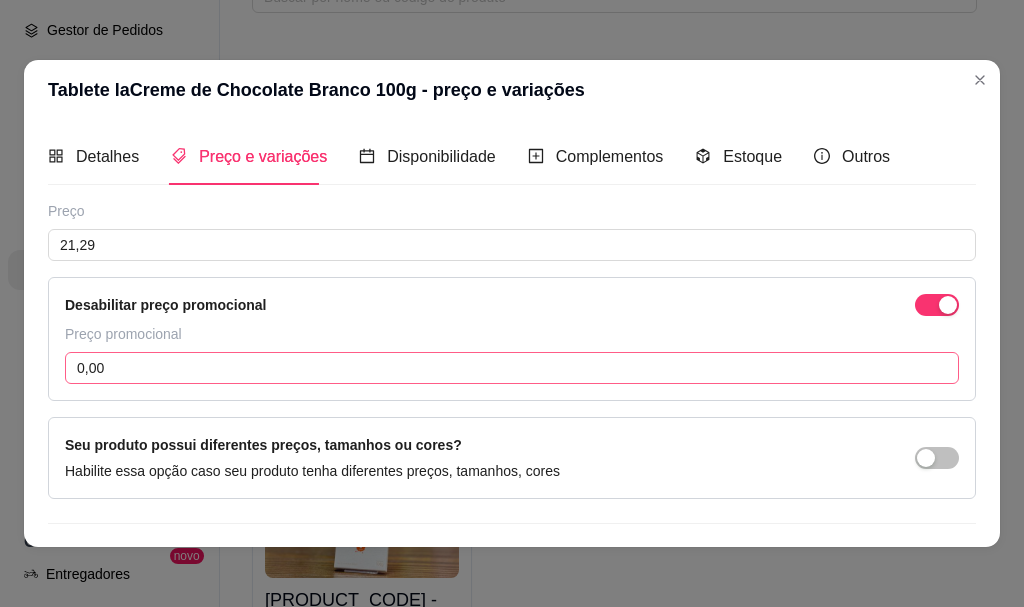 drag, startPoint x: 494, startPoint y: 385, endPoint x: 495, endPoint y: 373, distance: 12.0415945 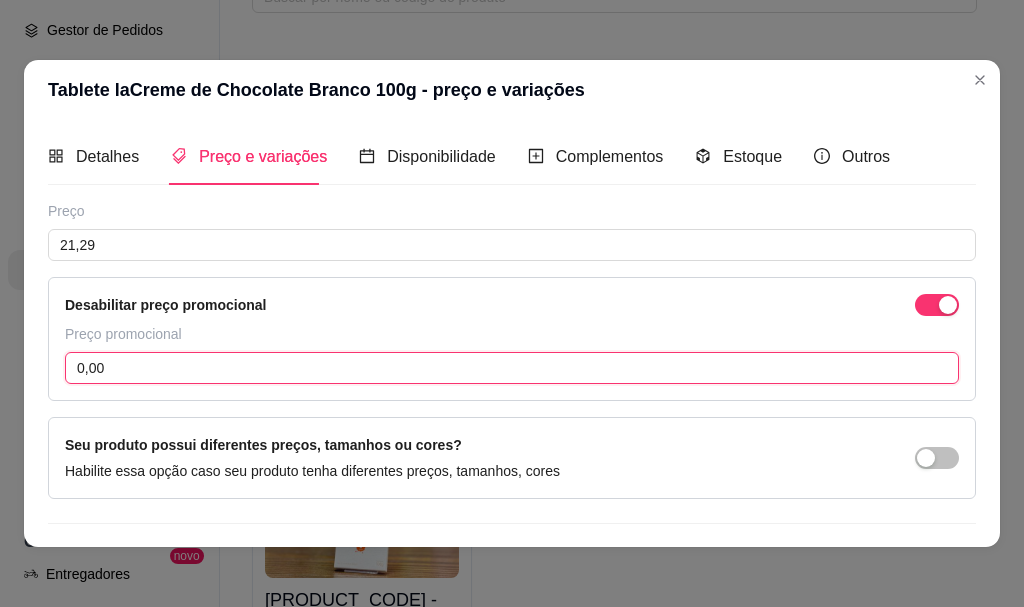 click on "0,00" at bounding box center [512, 368] 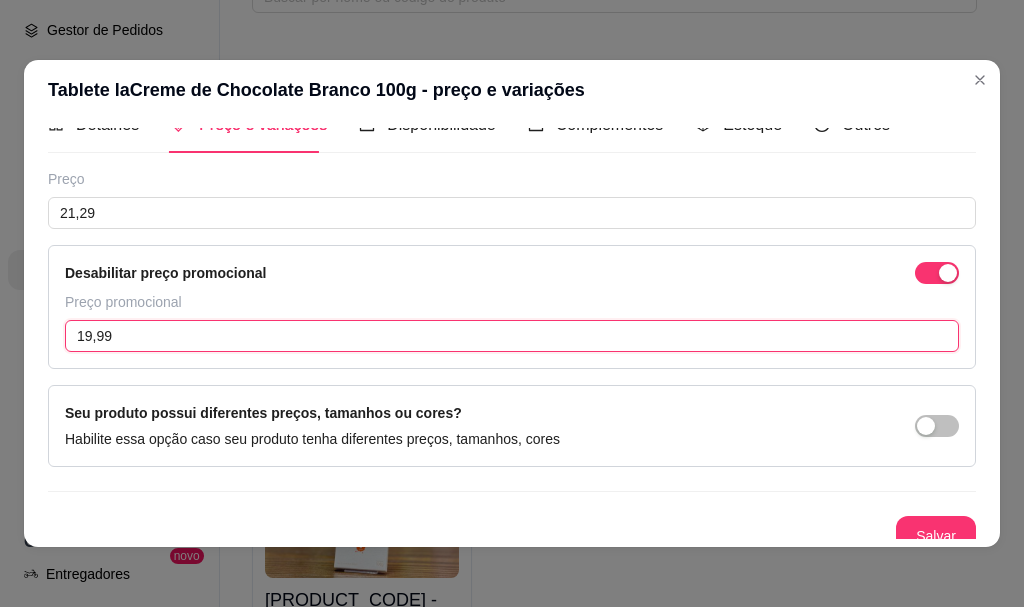 scroll, scrollTop: 49, scrollLeft: 0, axis: vertical 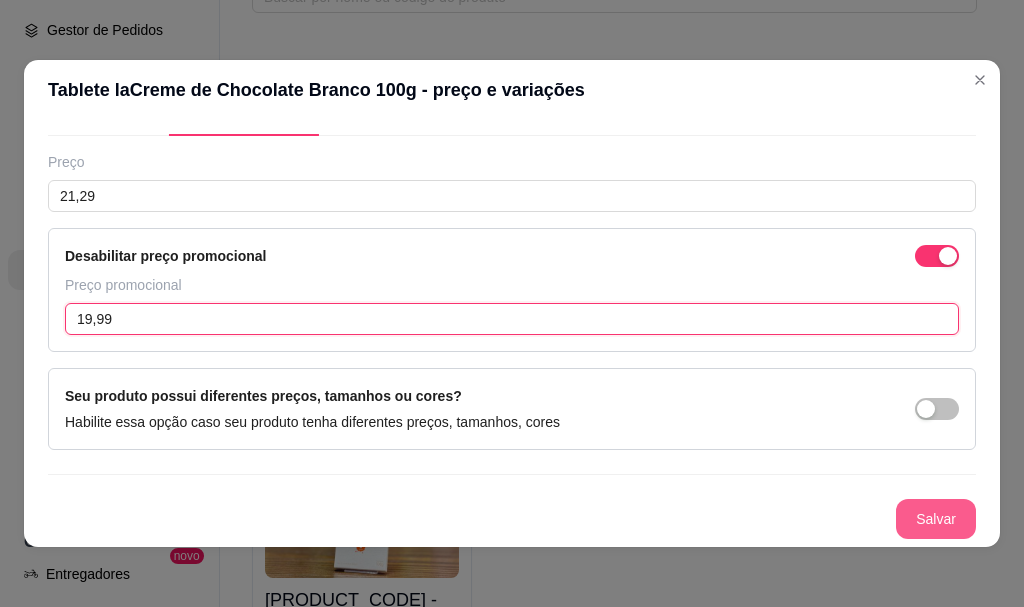 type on "19,99" 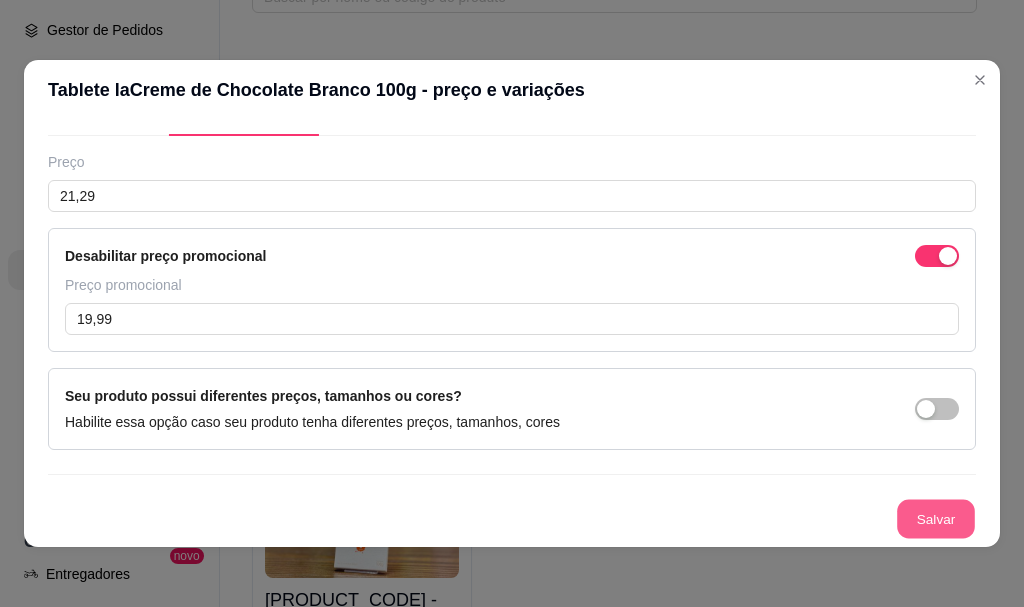 click on "Salvar" at bounding box center [936, 519] 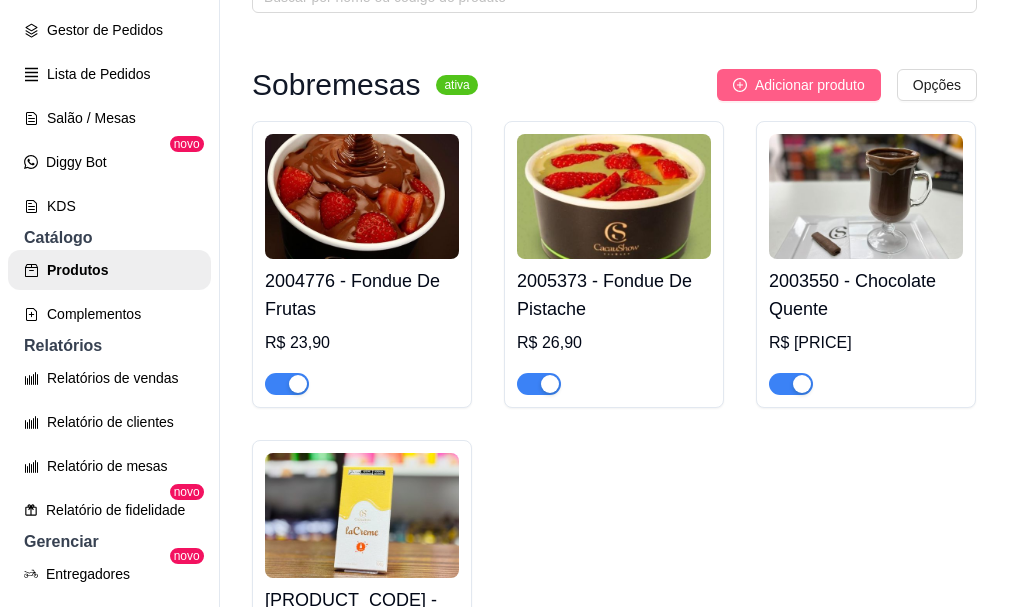 click on "Adicionar produto" at bounding box center [810, 85] 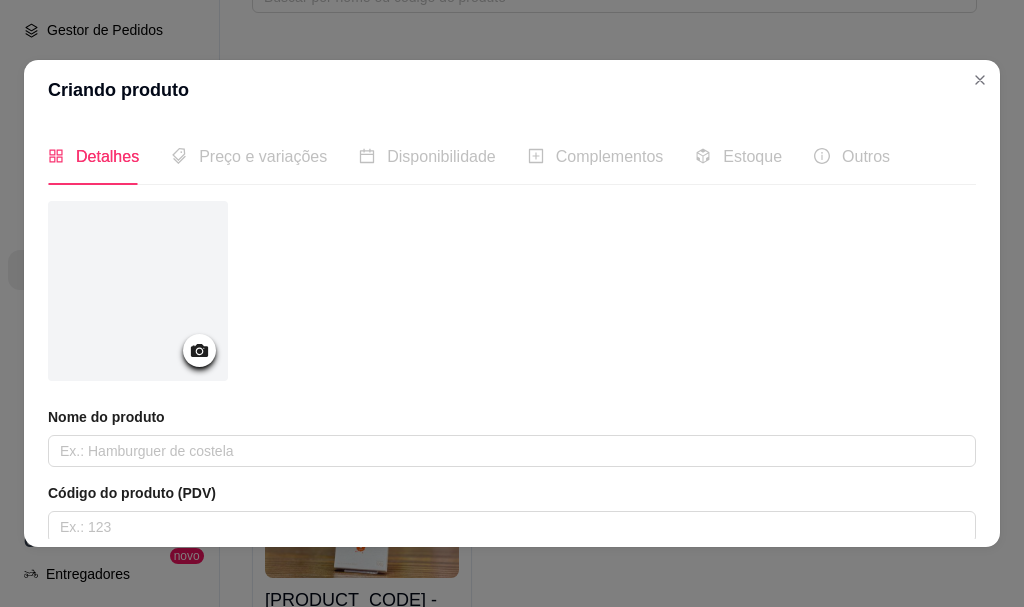 click 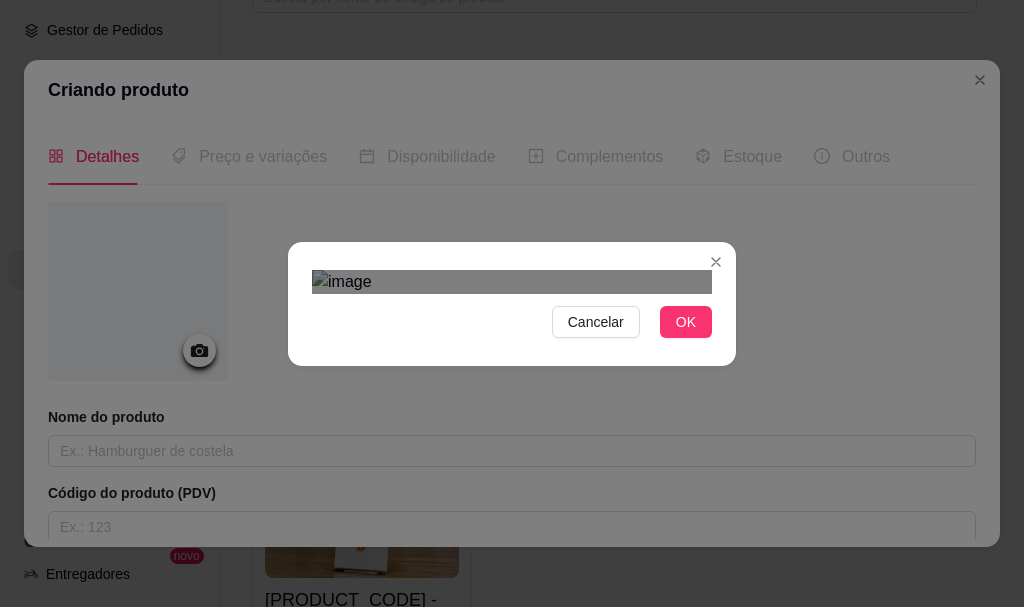 click at bounding box center (512, 282) 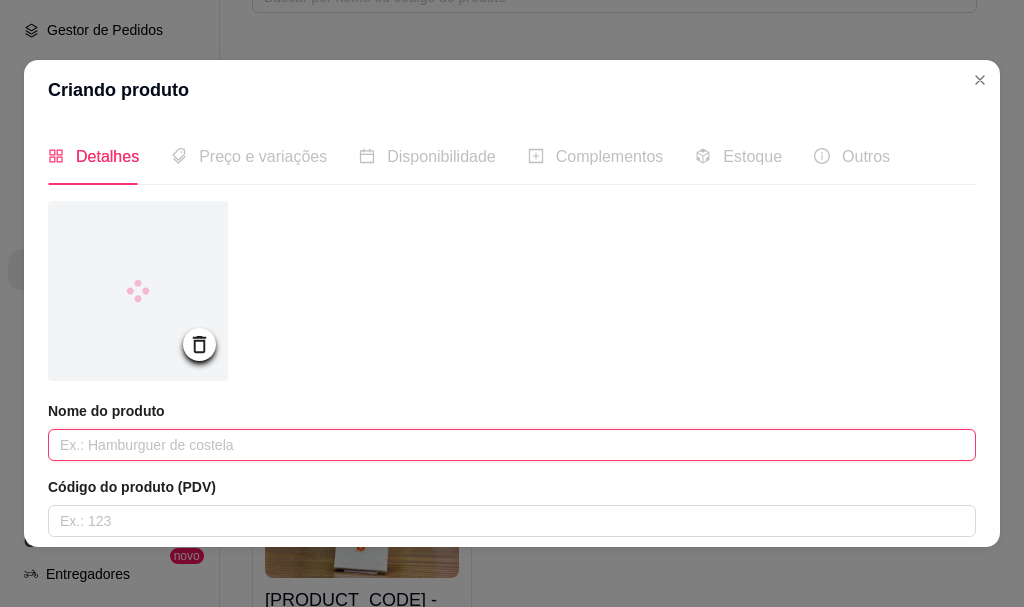 click at bounding box center (512, 445) 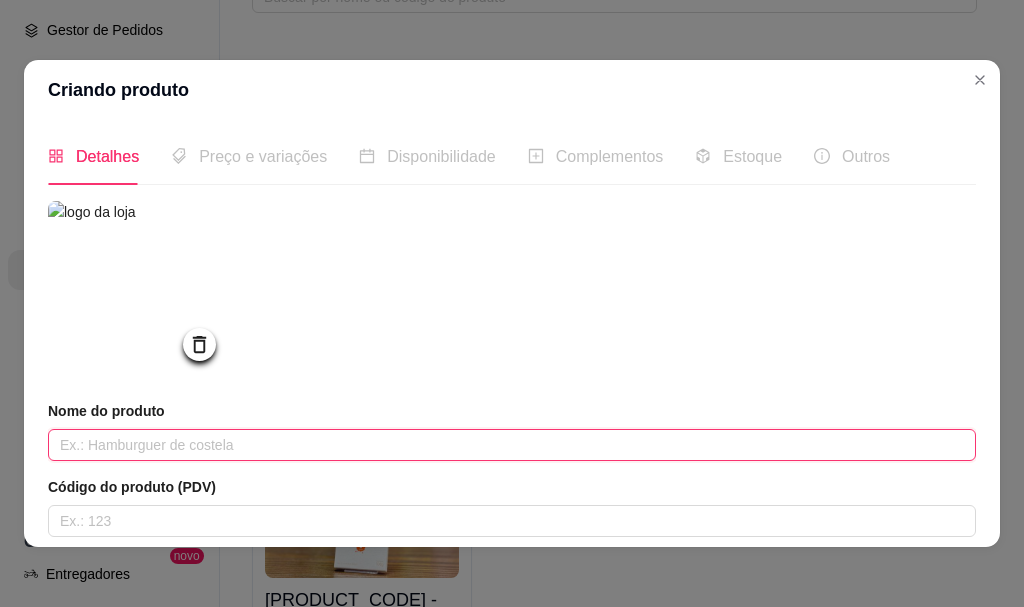 paste on "Tablete laCreme de Chocolate ao Leite 100g" 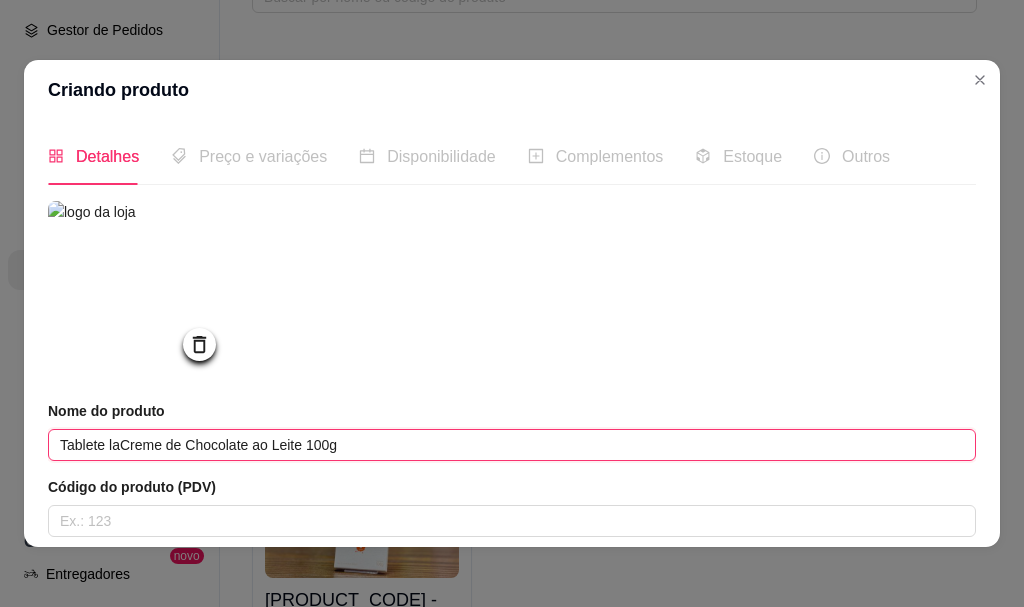 type on "Tablete laCreme de Chocolate ao Leite 100g" 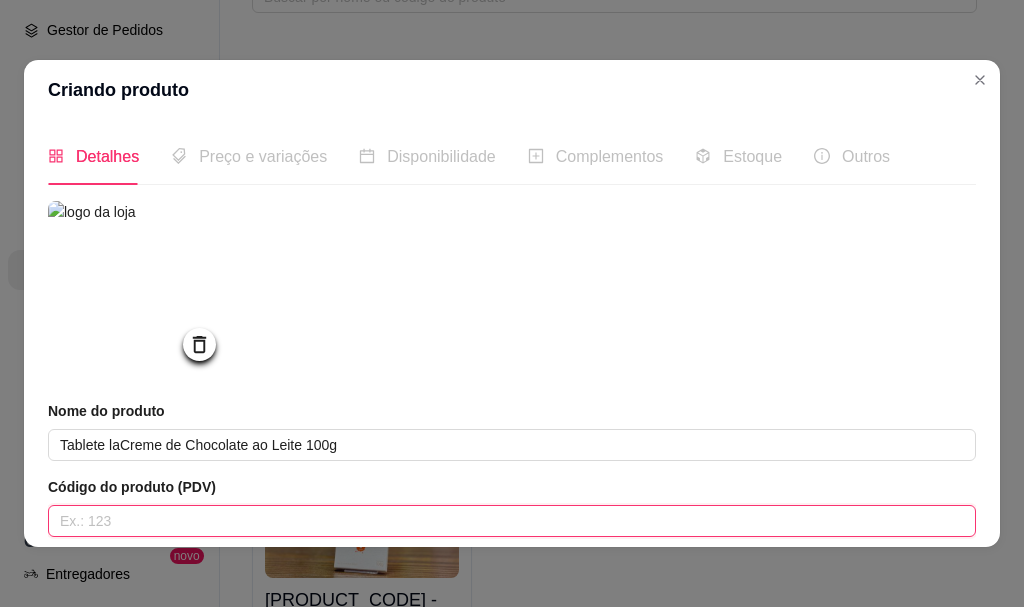 click at bounding box center (512, 521) 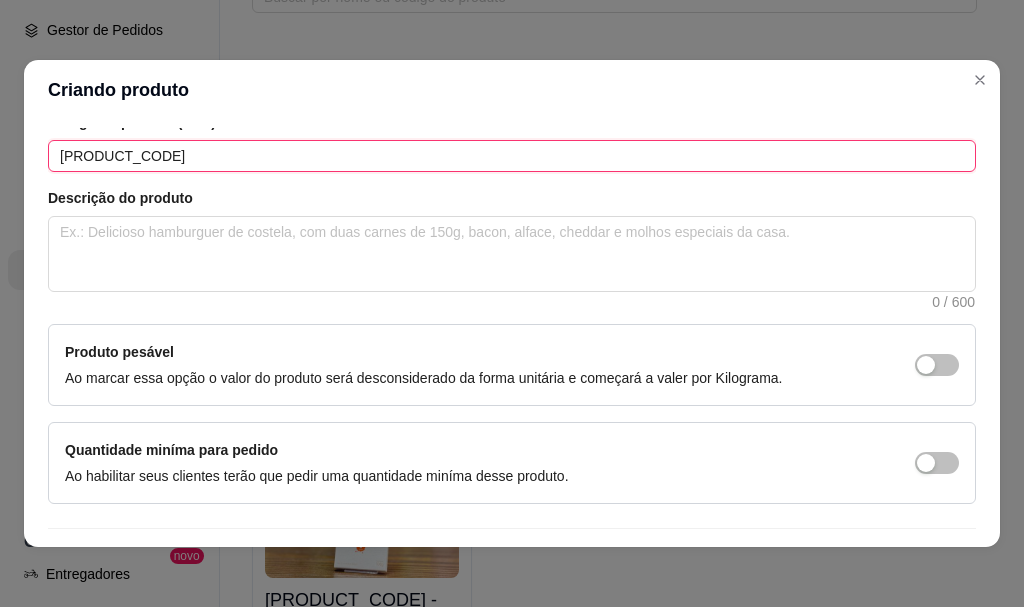 scroll, scrollTop: 400, scrollLeft: 0, axis: vertical 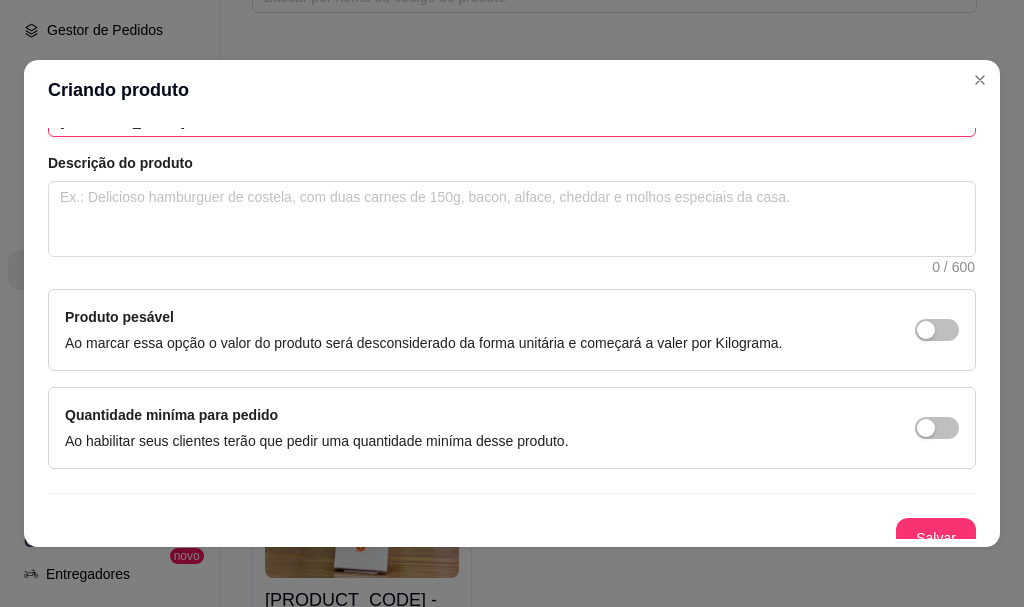 type on "[PRODUCT_CODE]" 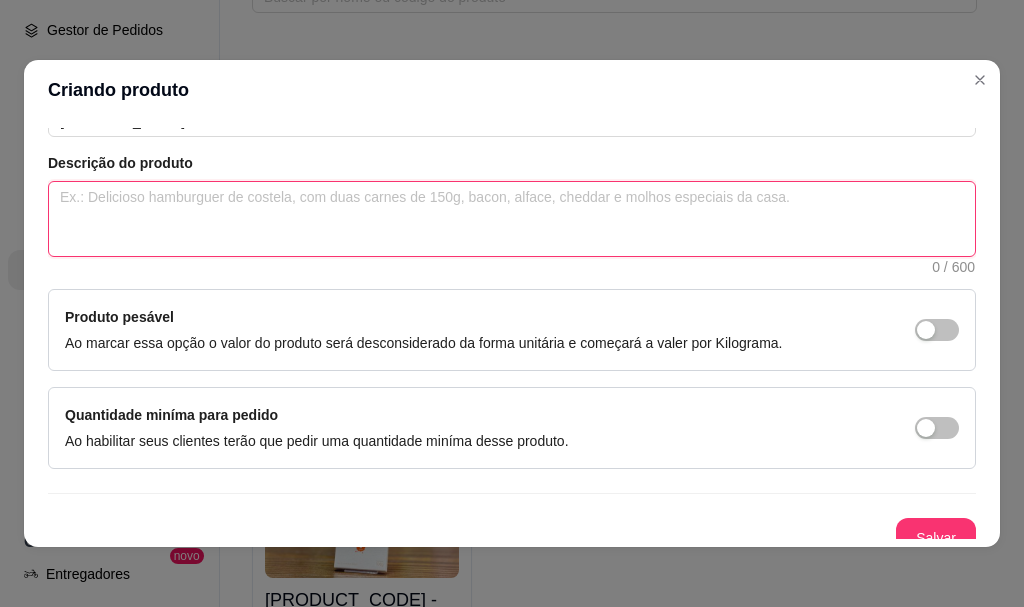 drag, startPoint x: 336, startPoint y: 236, endPoint x: 343, endPoint y: 225, distance: 13.038404 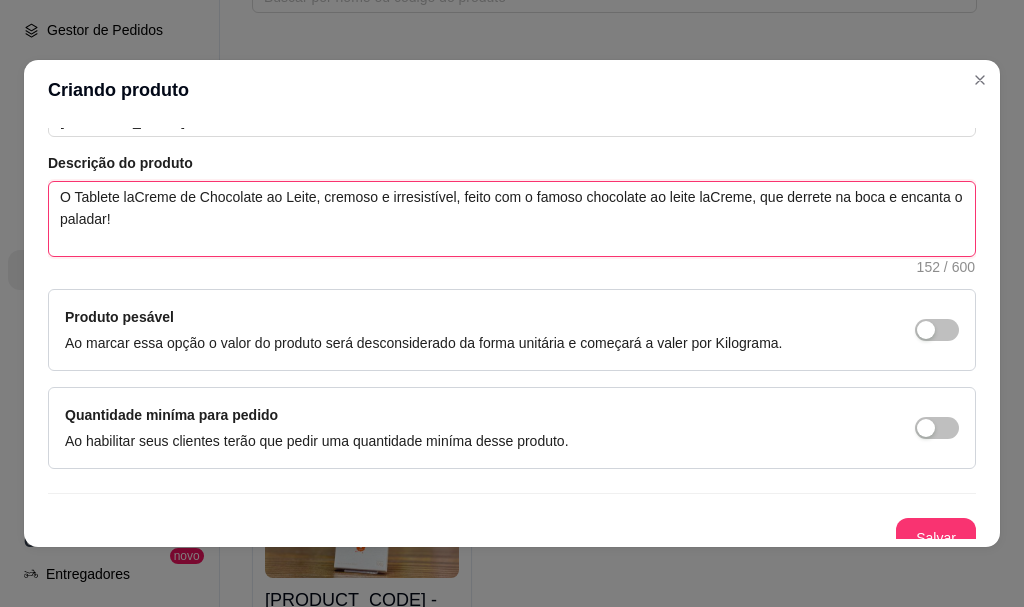 scroll, scrollTop: 4, scrollLeft: 0, axis: vertical 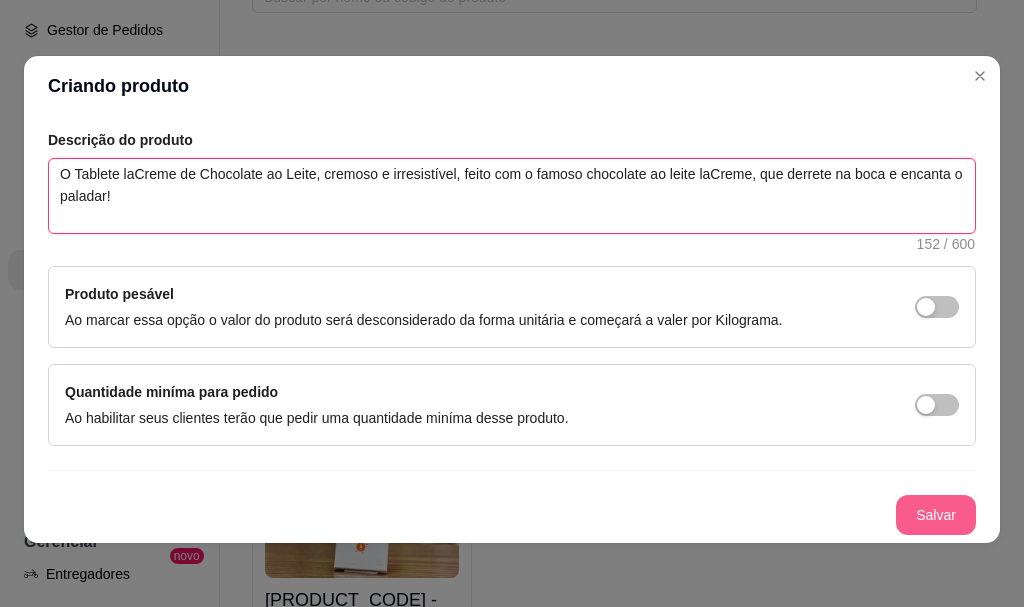 type on "O Tablete laCreme de Chocolate ao Leite, cremoso e irresistível, feito com o famoso chocolate ao leite laCreme, que derrete na boca e encanta o paladar!" 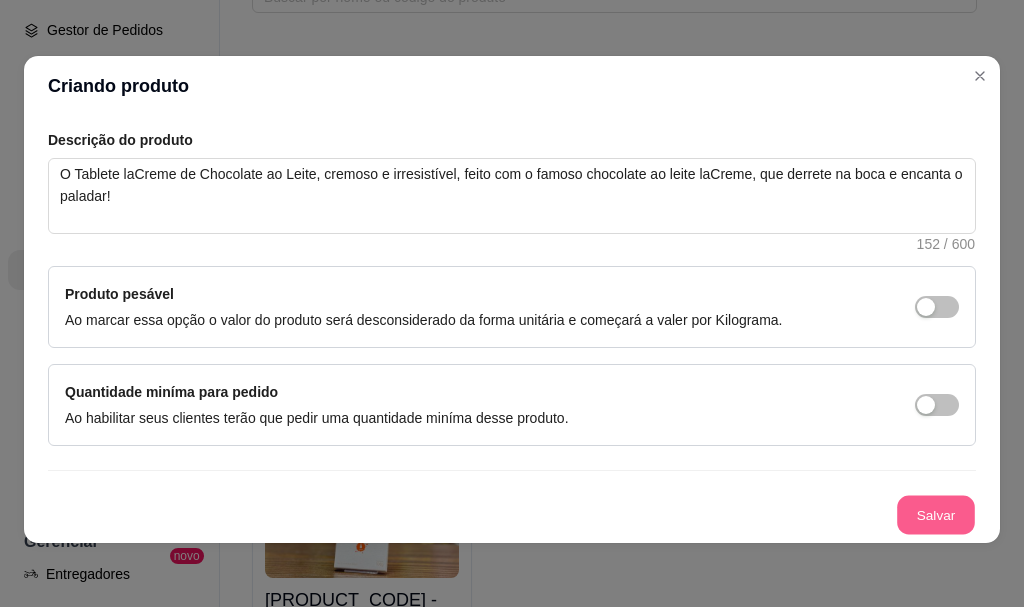 click on "Salvar" at bounding box center (936, 515) 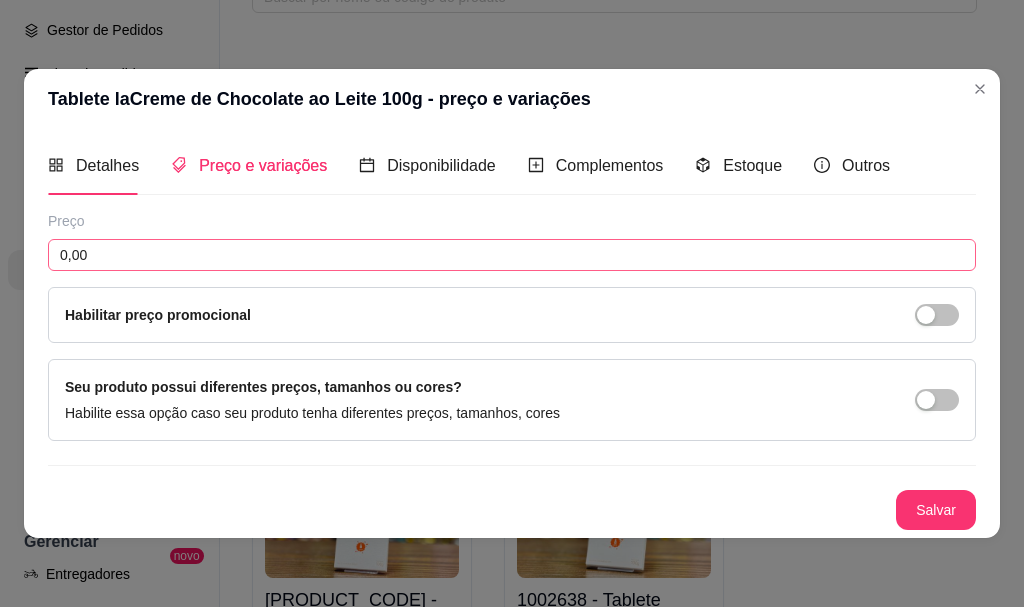 type 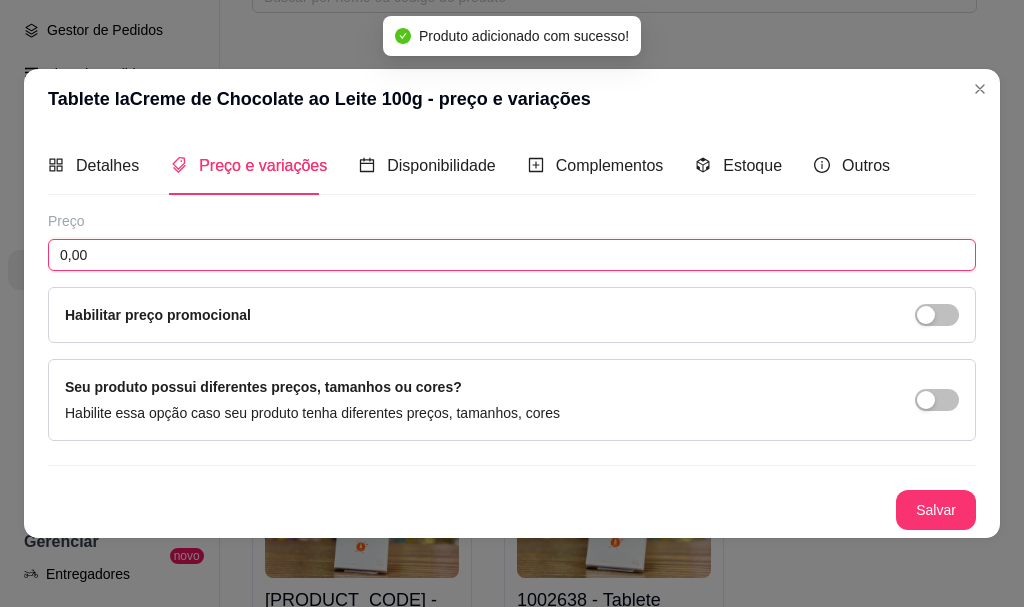 click on "0,00" at bounding box center (512, 255) 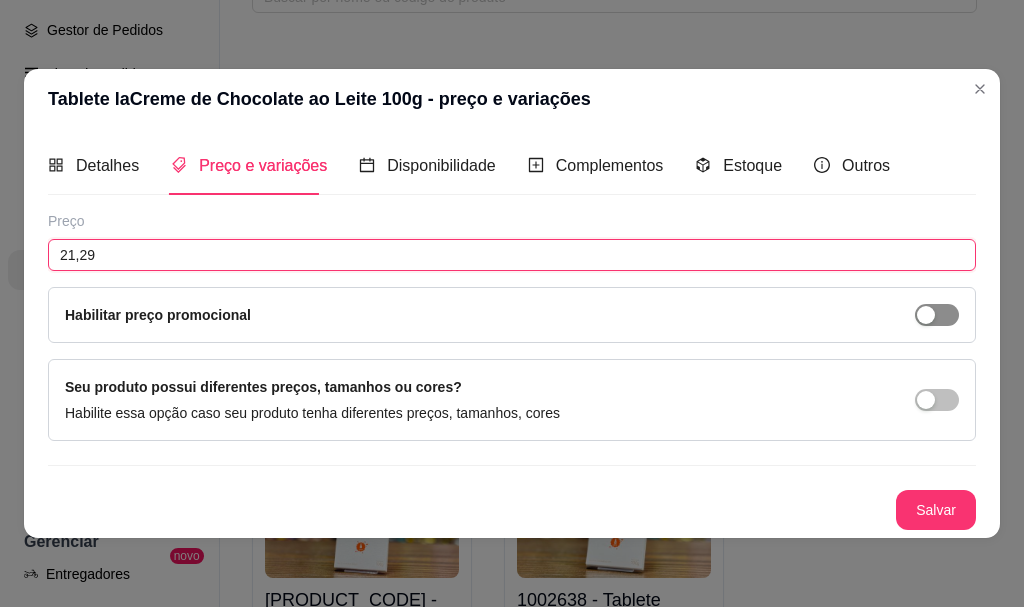 type on "21,29" 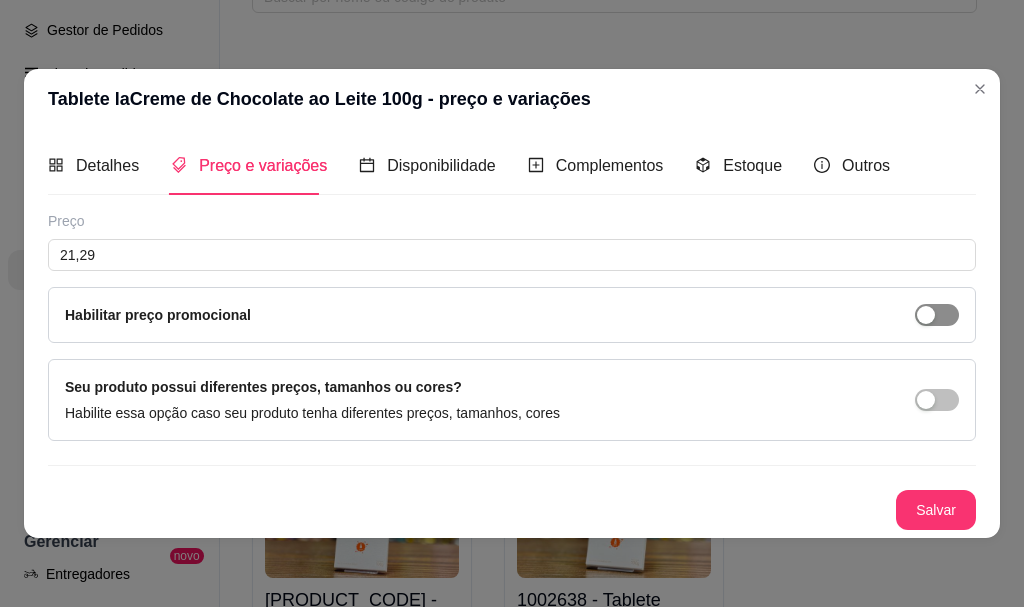 click at bounding box center [926, 315] 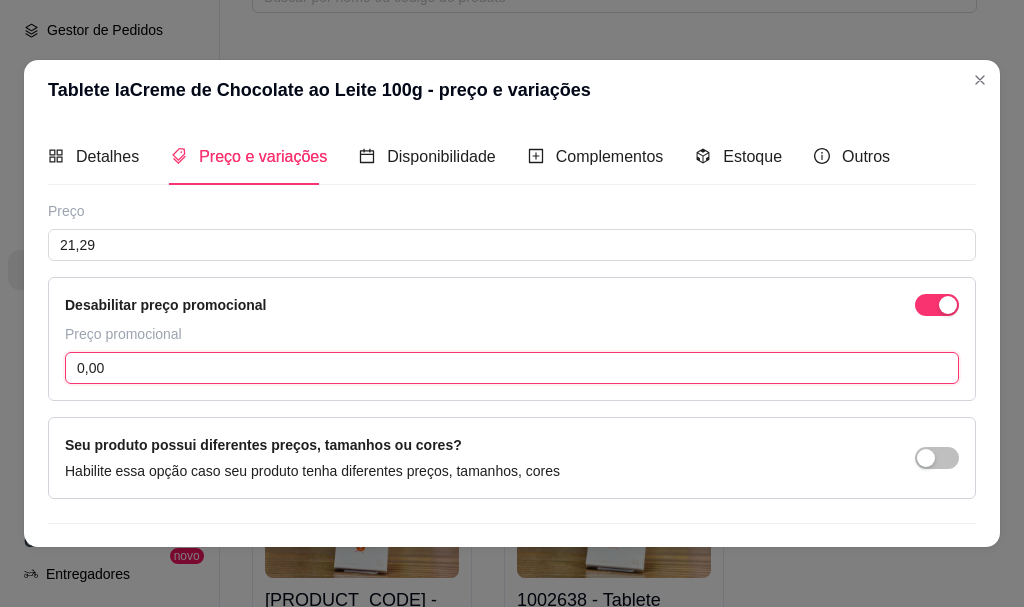 click on "0,00" at bounding box center [512, 368] 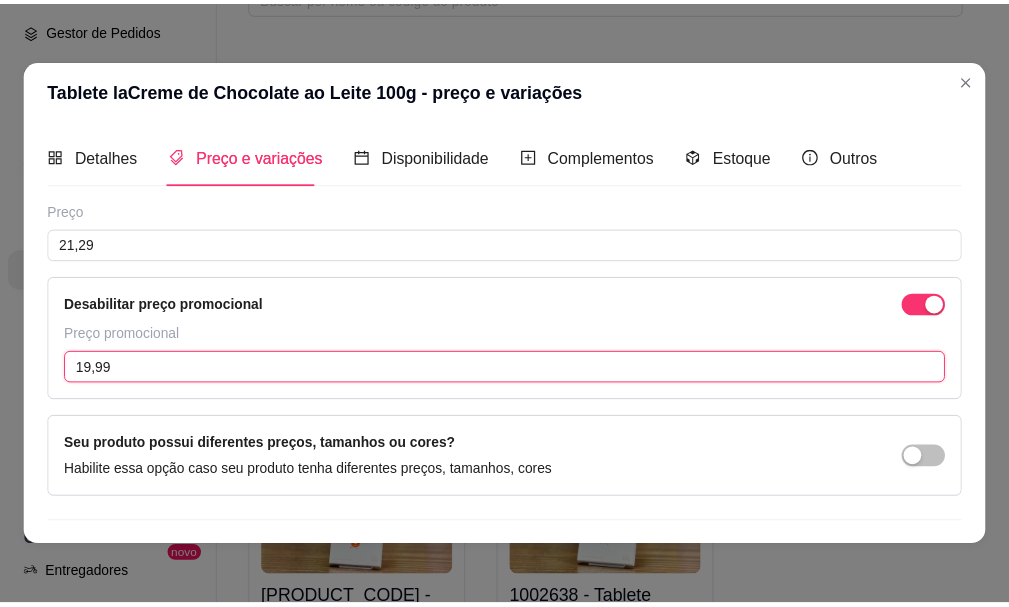 scroll, scrollTop: 49, scrollLeft: 0, axis: vertical 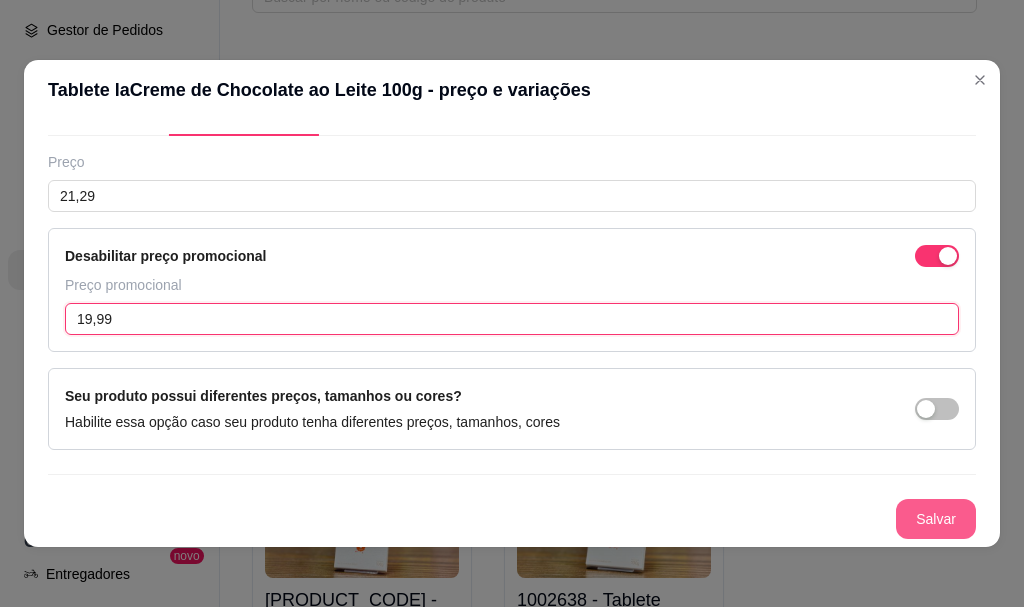 type on "19,99" 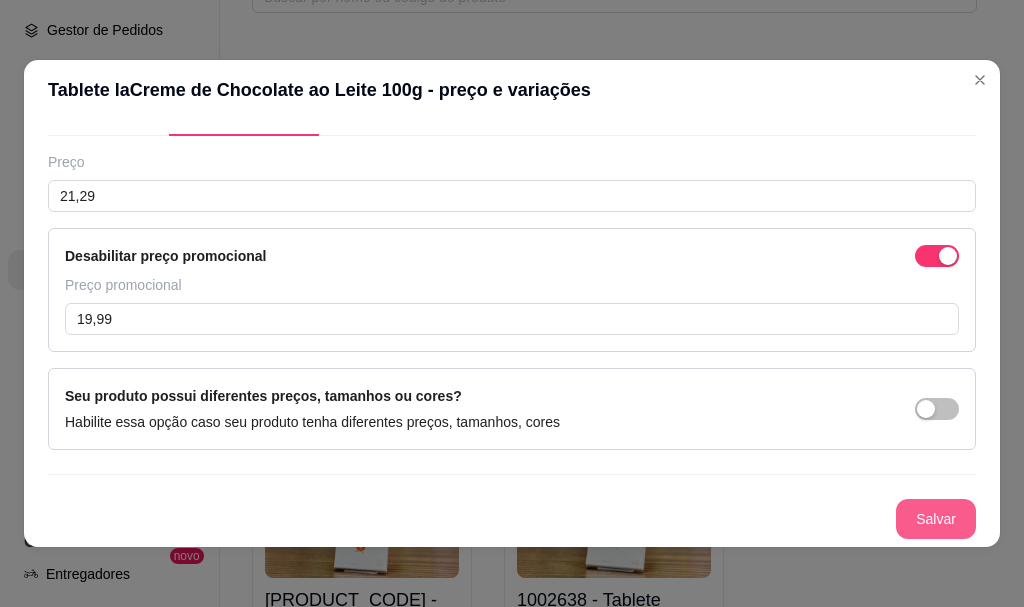click on "Salvar" at bounding box center [936, 519] 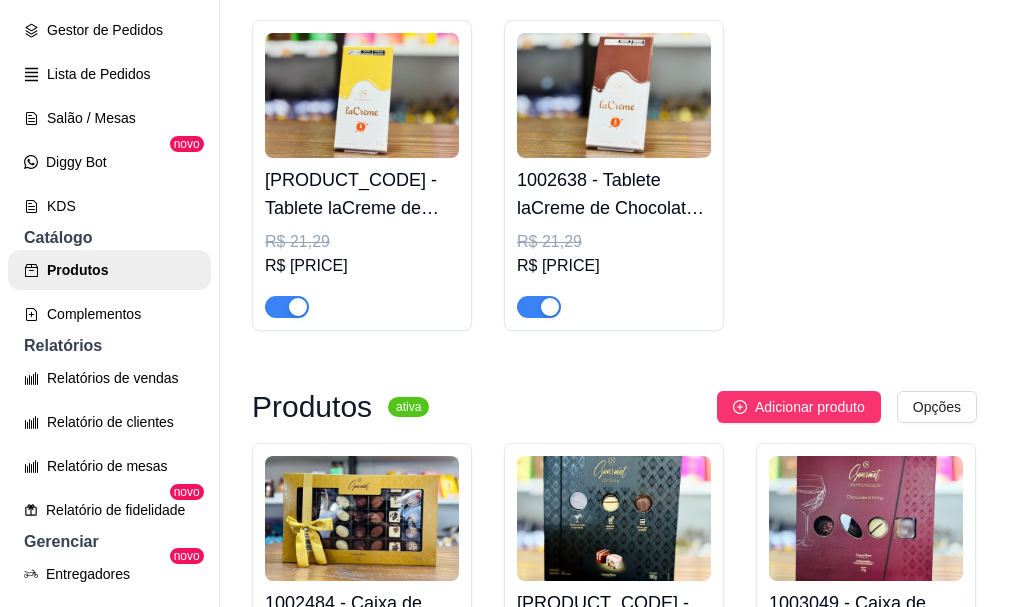 scroll, scrollTop: 600, scrollLeft: 0, axis: vertical 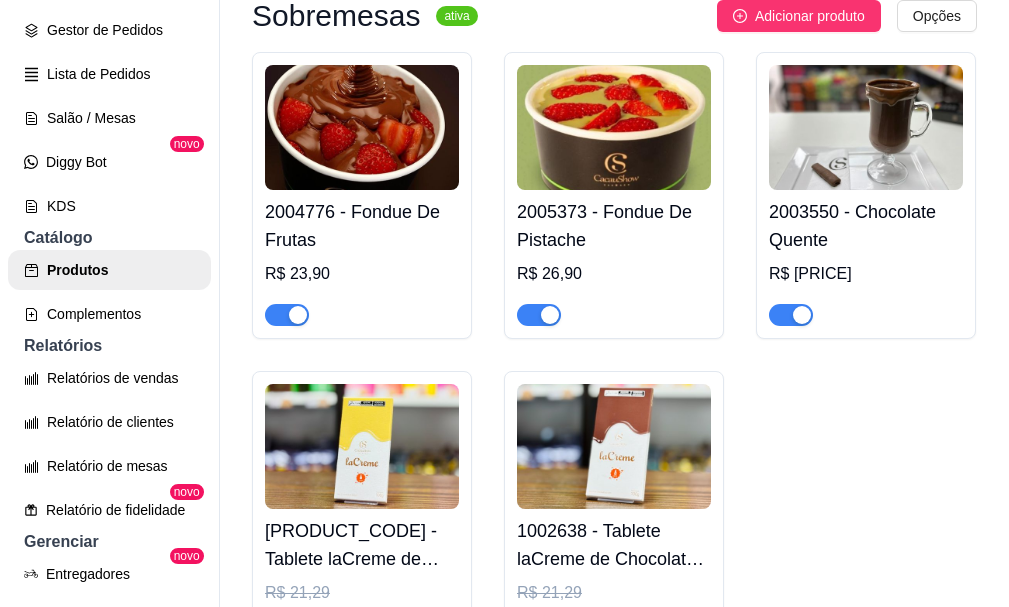 click at bounding box center [362, 446] 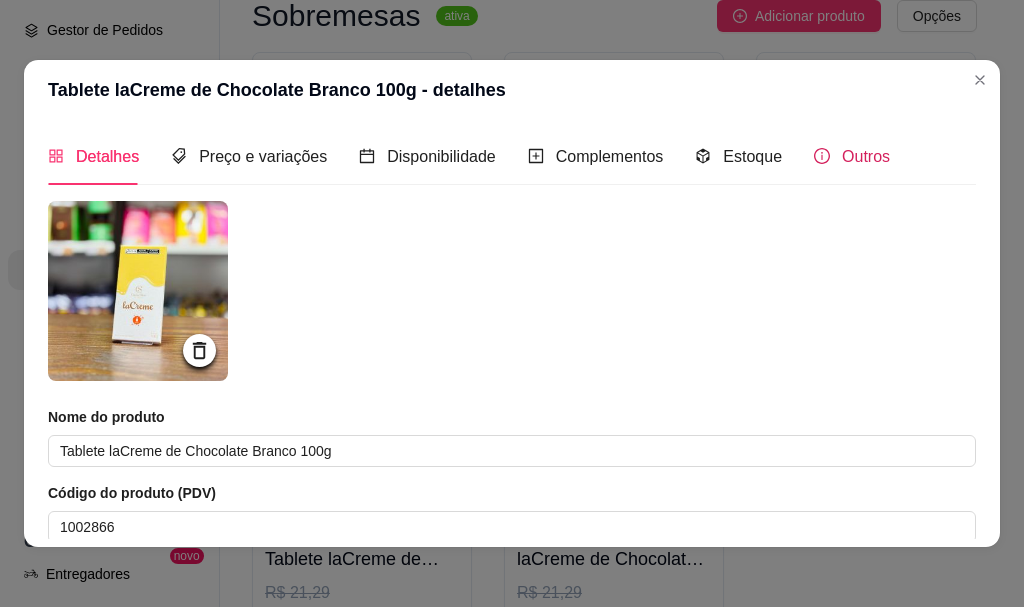 click 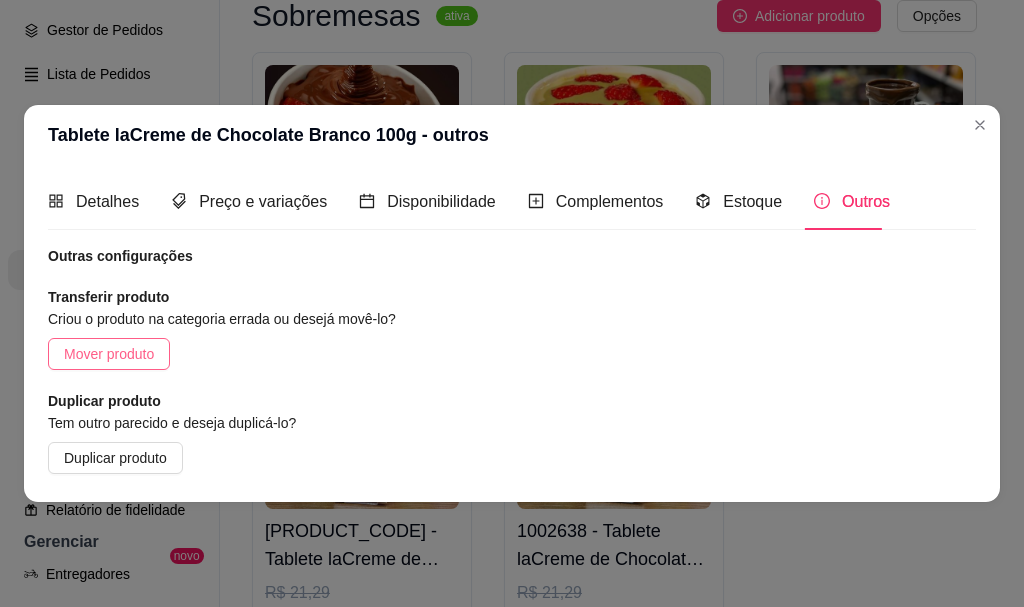 click on "Mover produto" at bounding box center [109, 354] 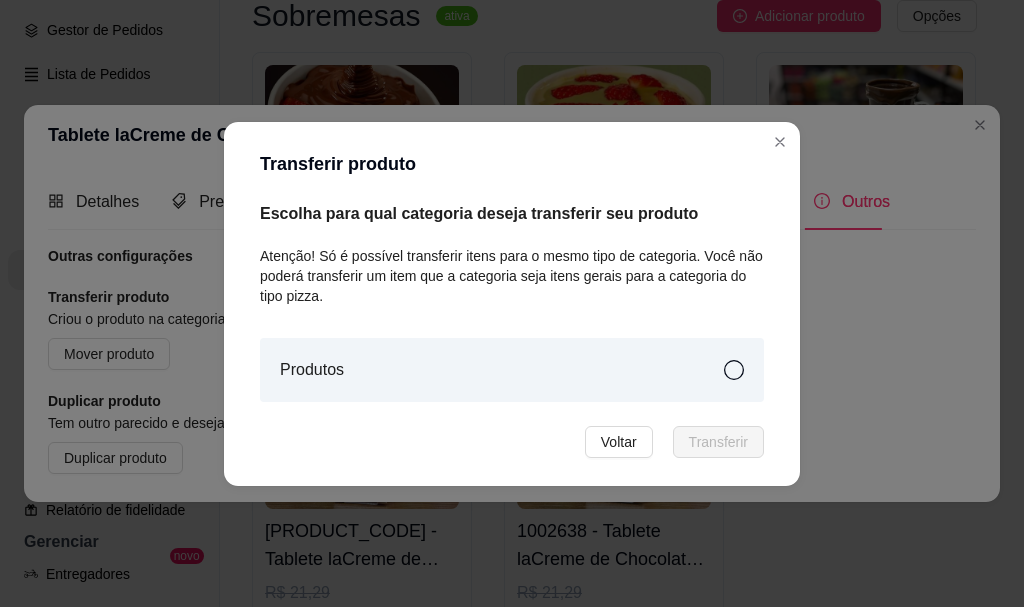 click 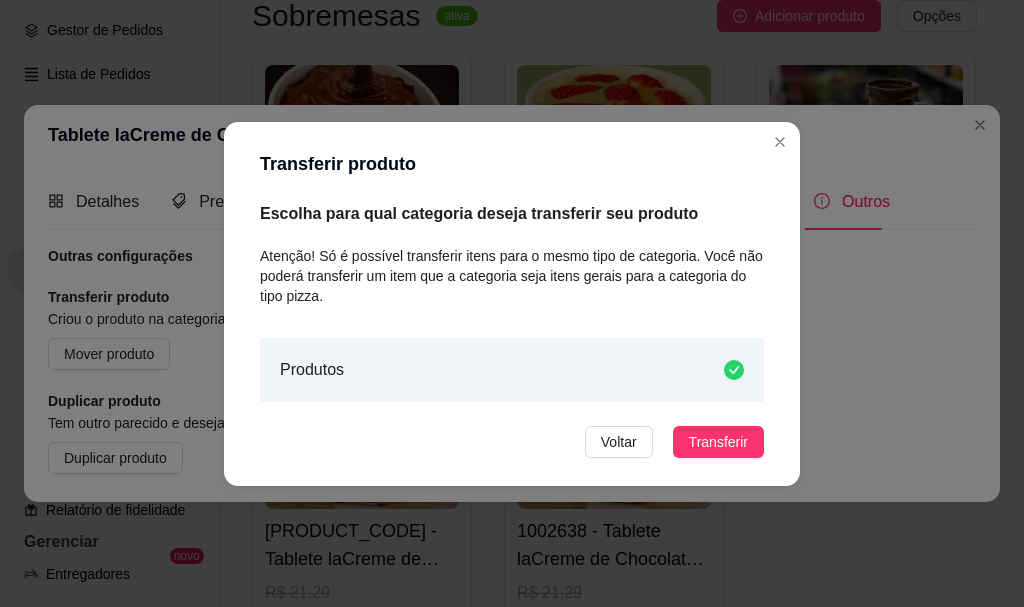 drag, startPoint x: 727, startPoint y: 432, endPoint x: 748, endPoint y: 423, distance: 22.847319 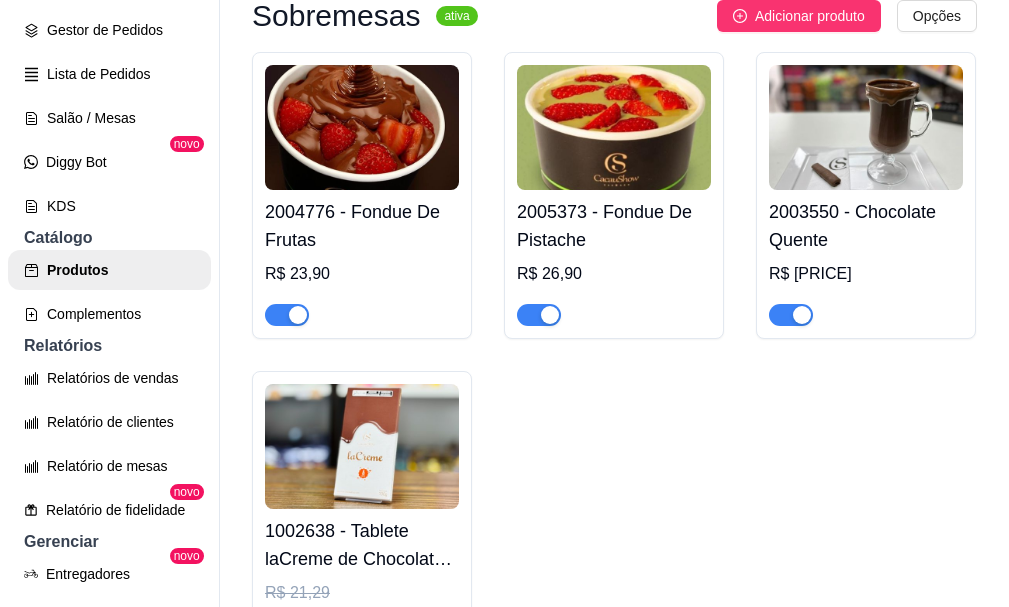 click at bounding box center (362, 446) 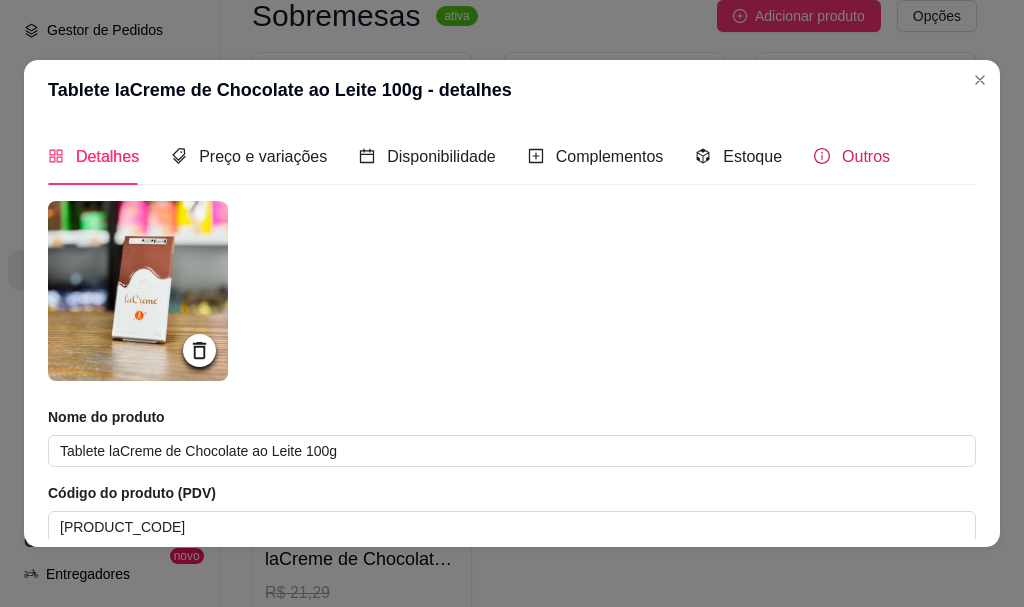 click on "Outros" at bounding box center [852, 156] 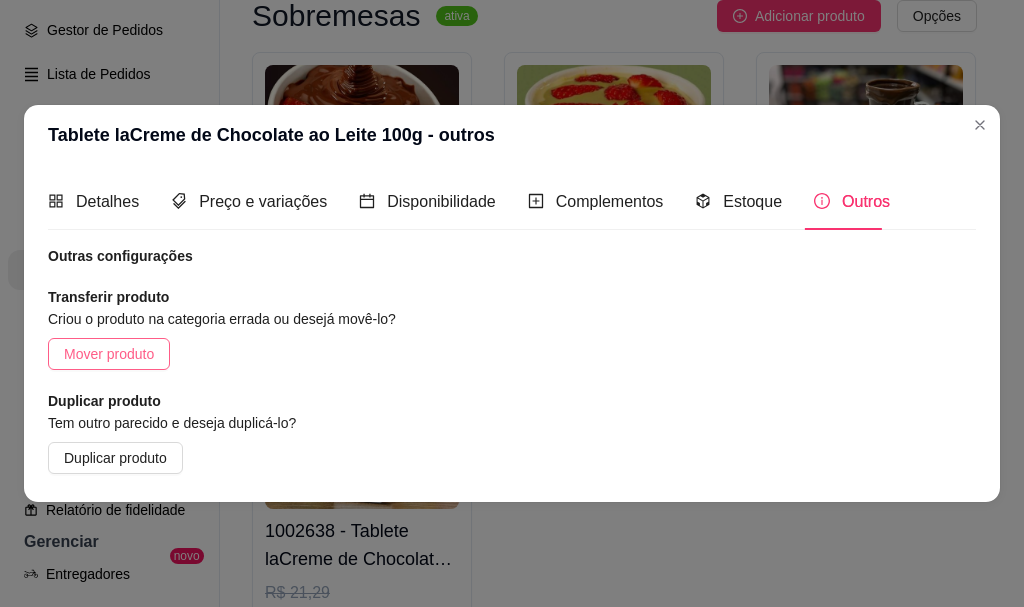 click on "Mover produto" at bounding box center (109, 354) 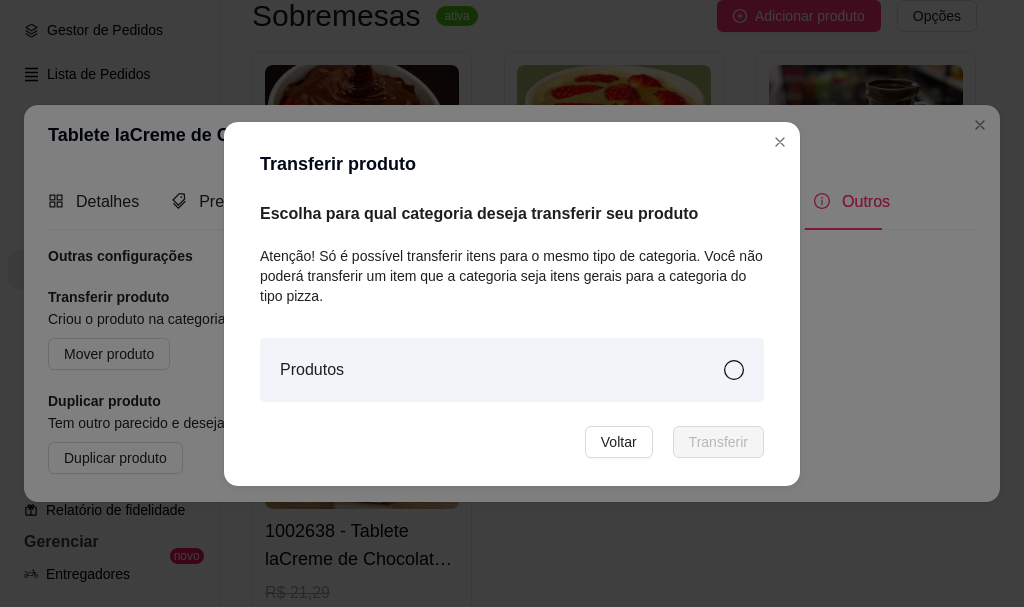 click on "Produtos" at bounding box center (512, 370) 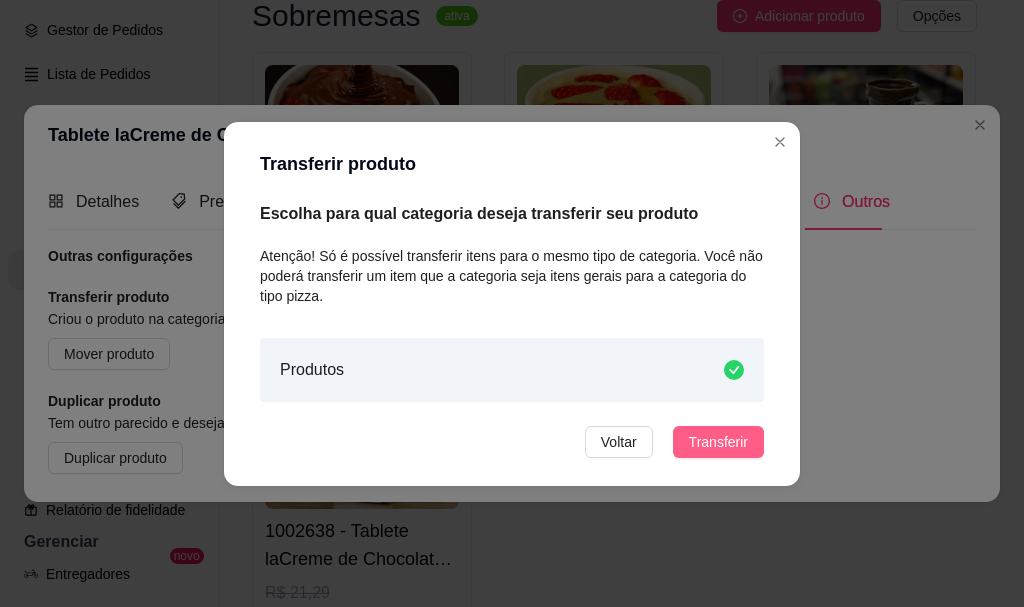 click on "Transferir" at bounding box center [718, 442] 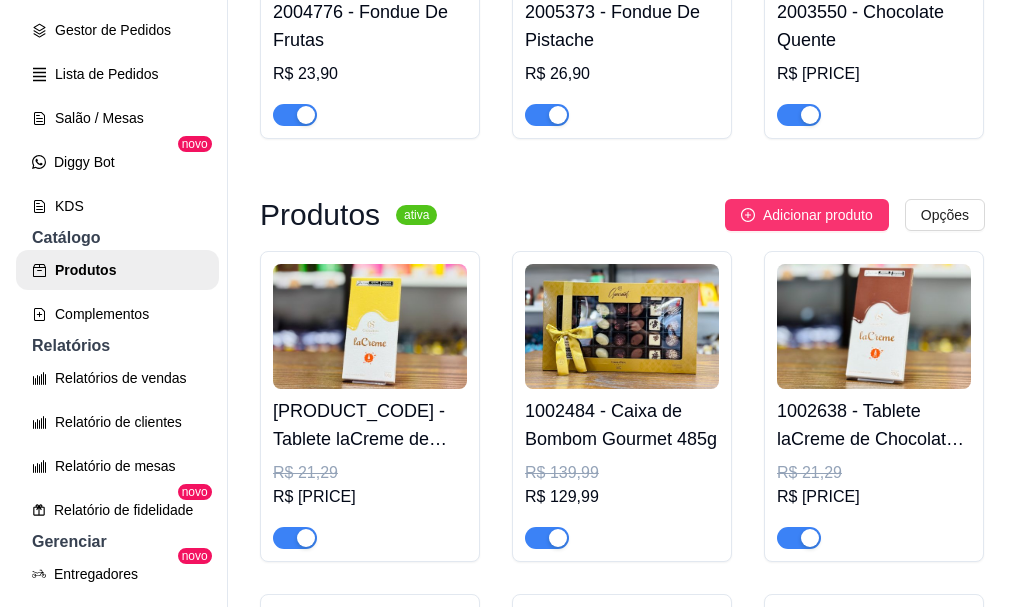 scroll, scrollTop: 500, scrollLeft: 0, axis: vertical 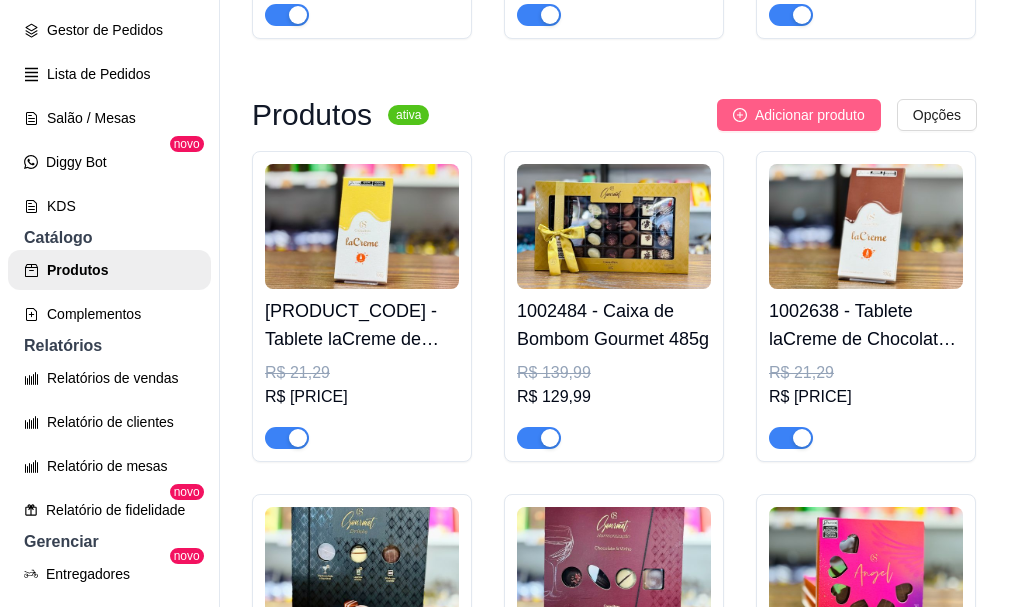 click on "Adicionar produto" at bounding box center [799, 115] 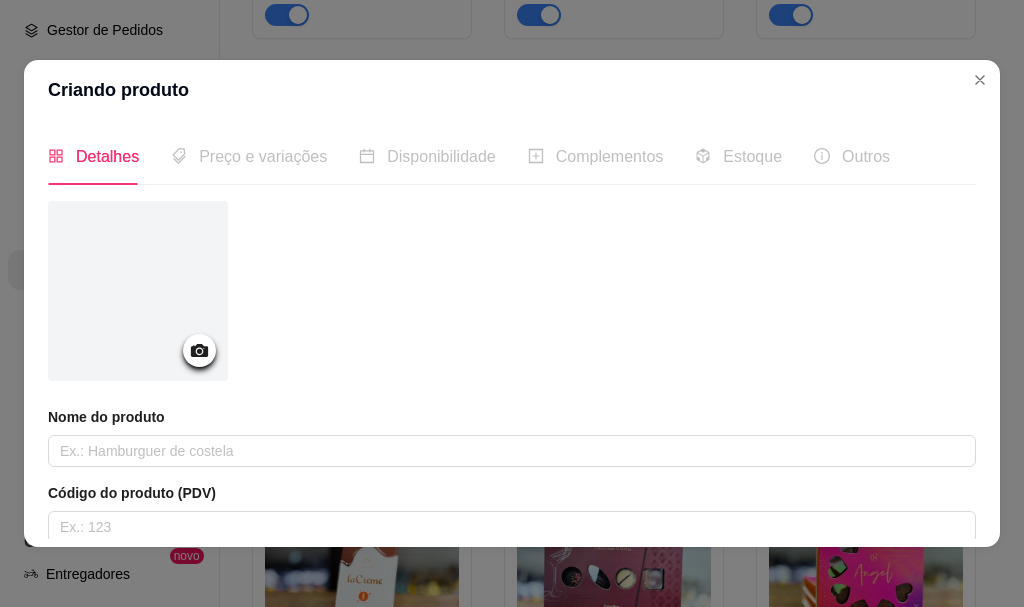 click 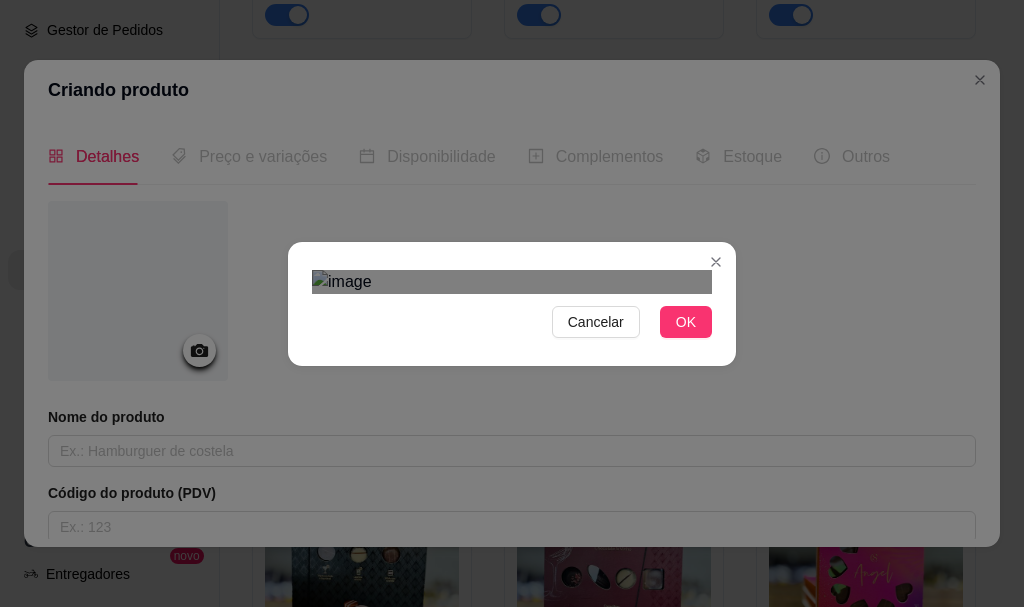 click at bounding box center [512, 282] 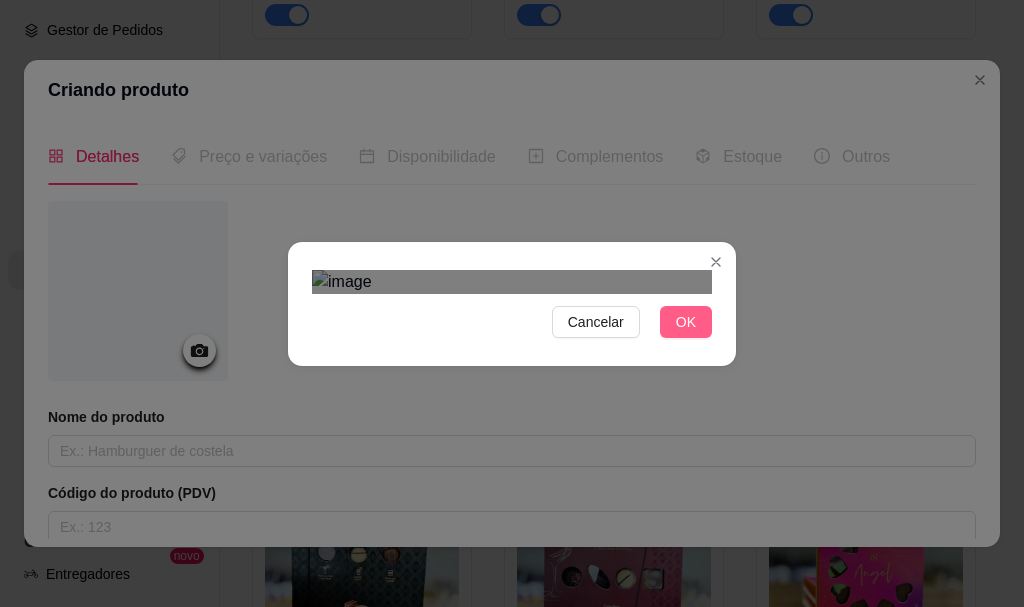 click on "OK" at bounding box center (686, 322) 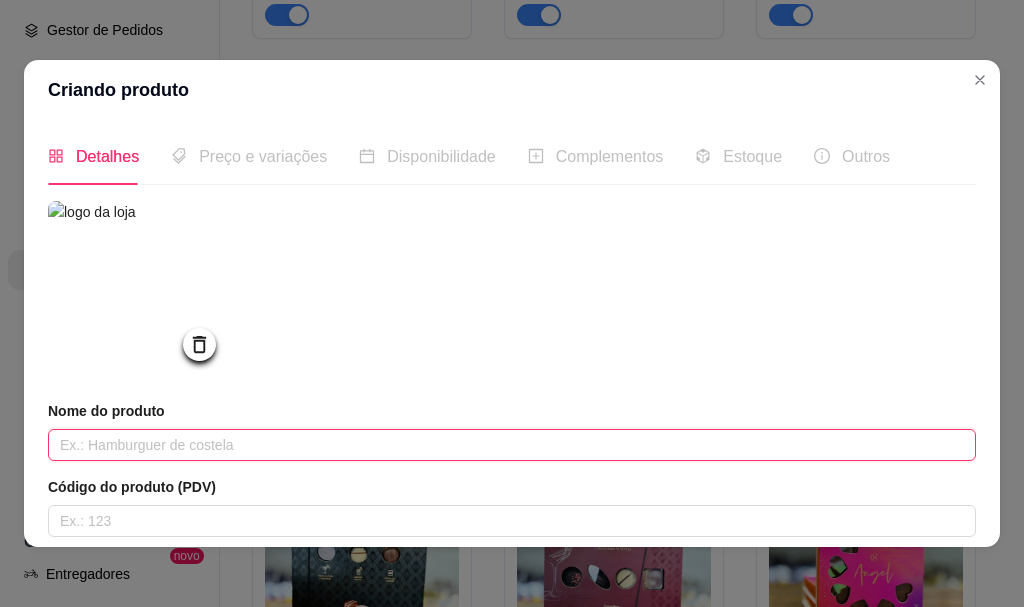 click at bounding box center [512, 445] 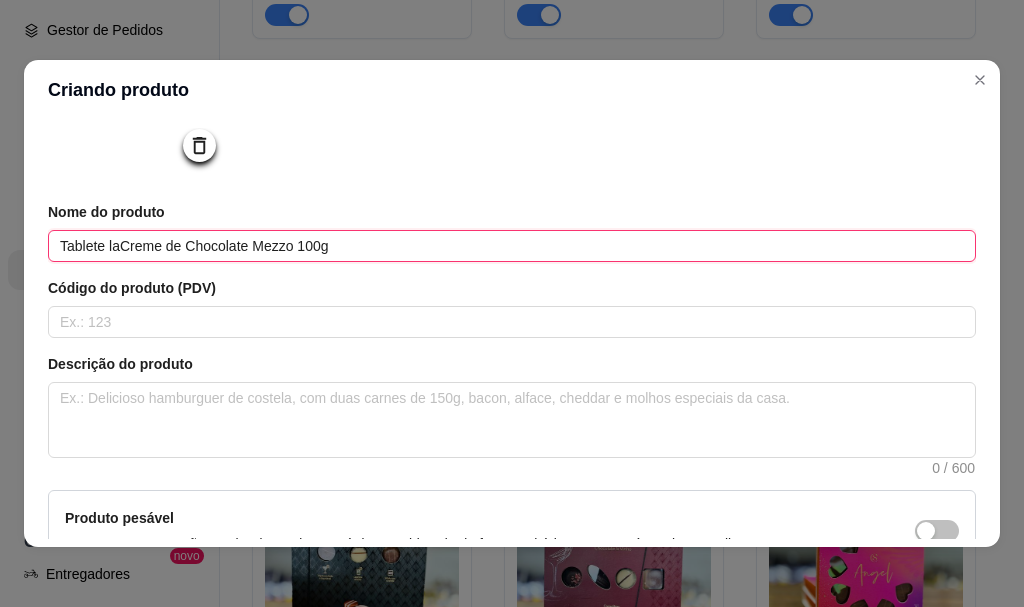 scroll, scrollTop: 200, scrollLeft: 0, axis: vertical 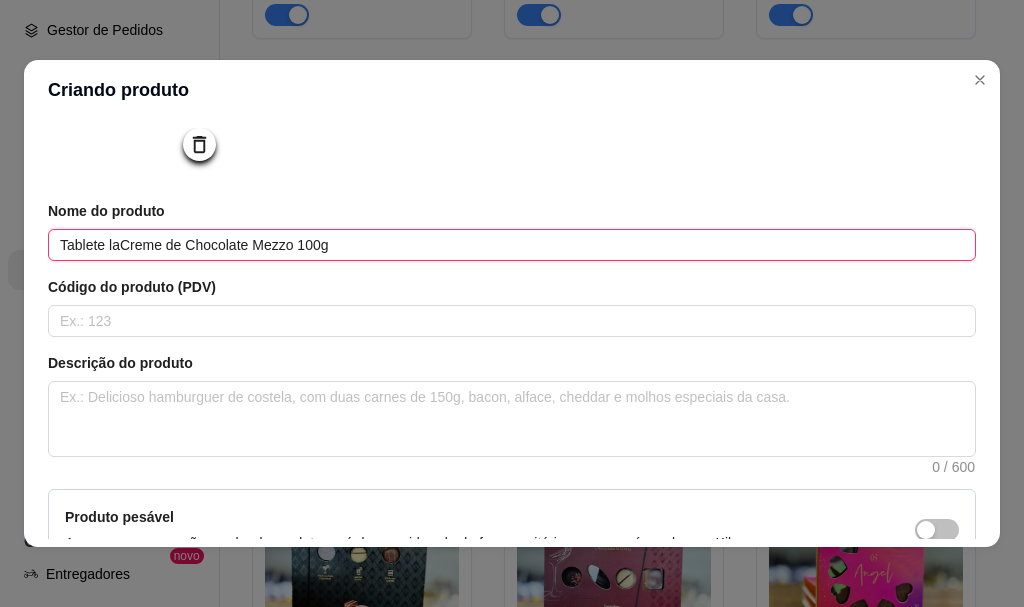 type on "Tablete laCreme de Chocolate Mezzo 100g" 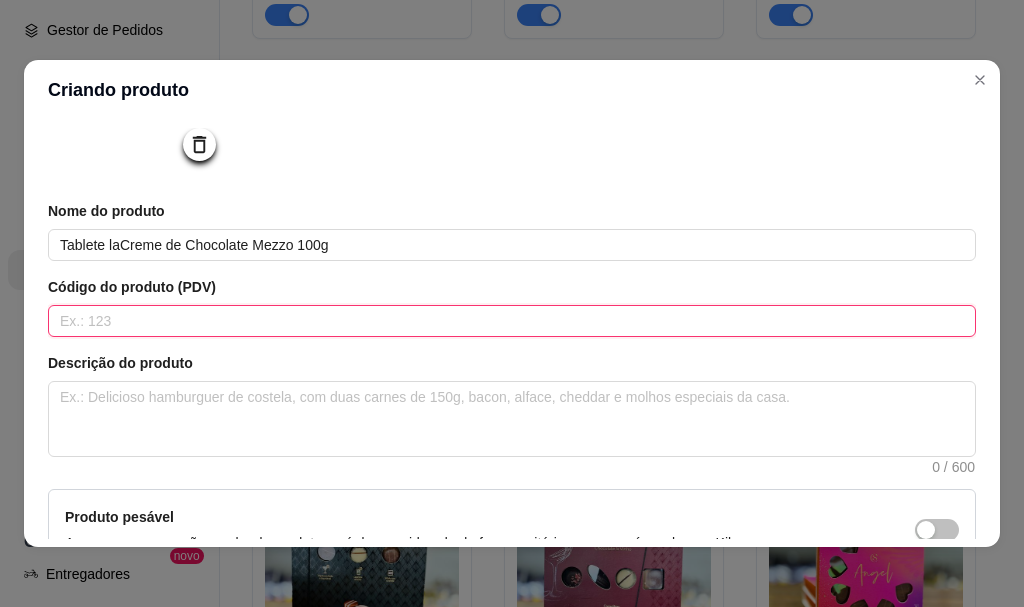 click at bounding box center [512, 321] 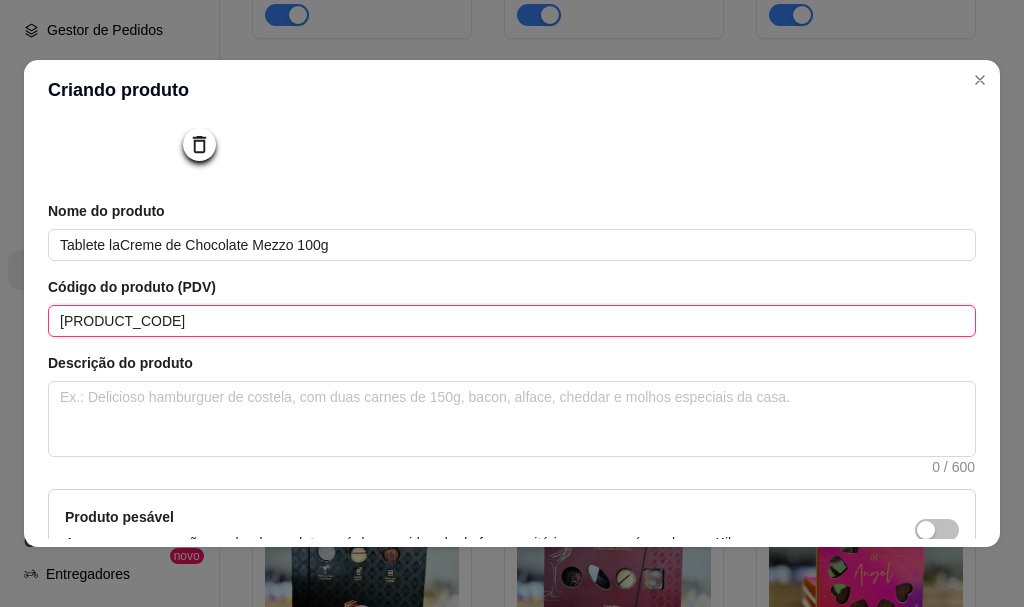 type on "[PRODUCT_CODE]" 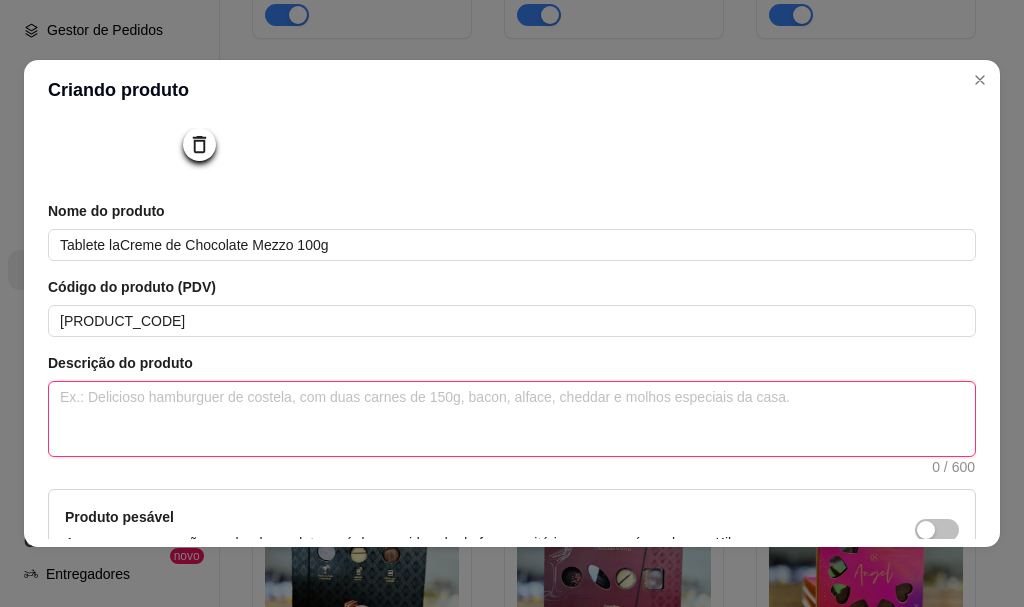 drag, startPoint x: 303, startPoint y: 391, endPoint x: 308, endPoint y: 401, distance: 11.18034 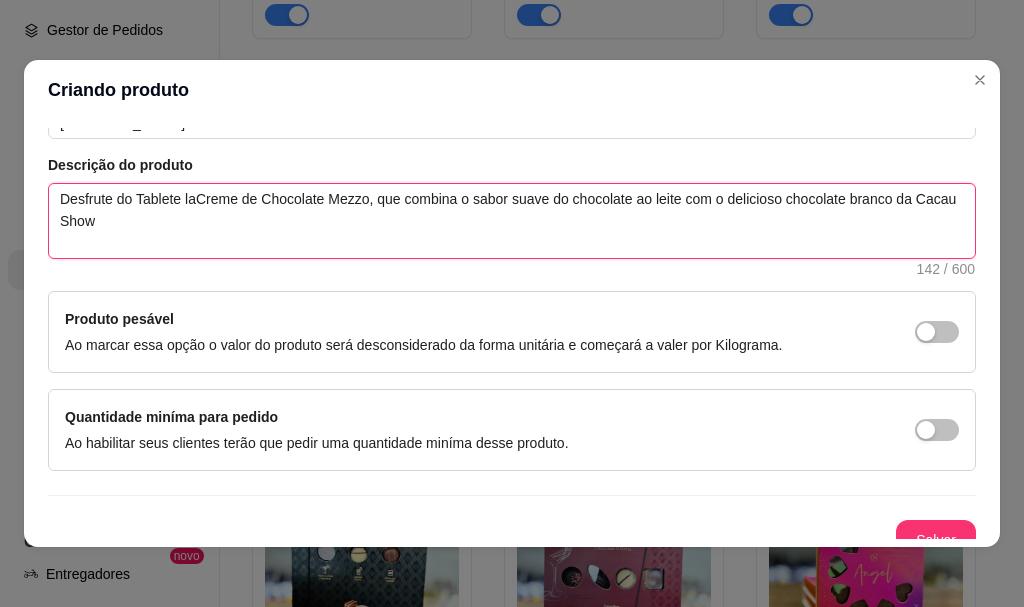 scroll, scrollTop: 400, scrollLeft: 0, axis: vertical 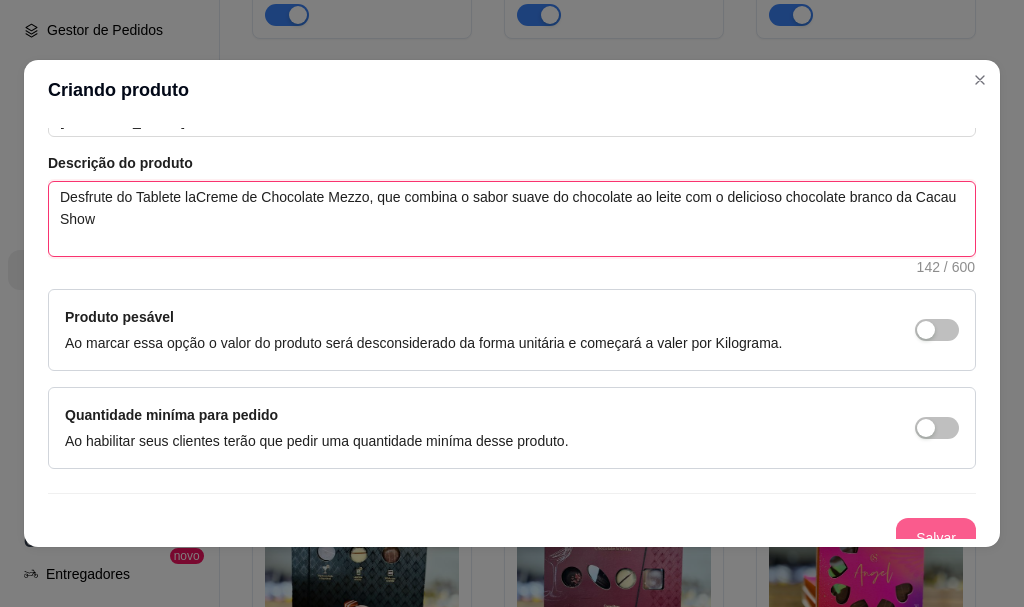 type on "Desfrute do Tablete laCreme de Chocolate Mezzo, que combina o sabor suave do chocolate ao leite com o delicioso chocolate branco da Cacau Show" 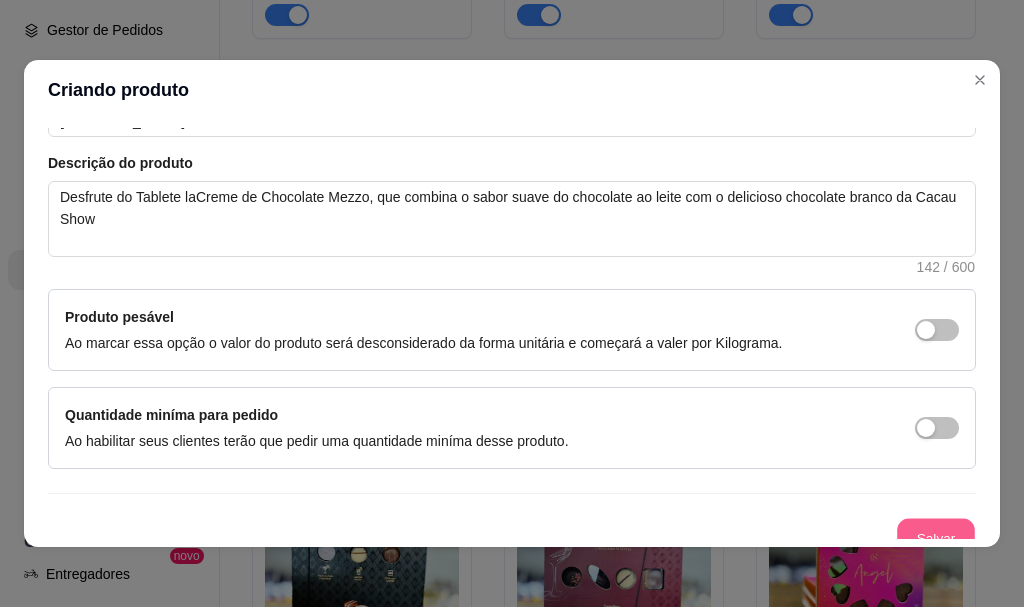 click on "Salvar" at bounding box center [936, 538] 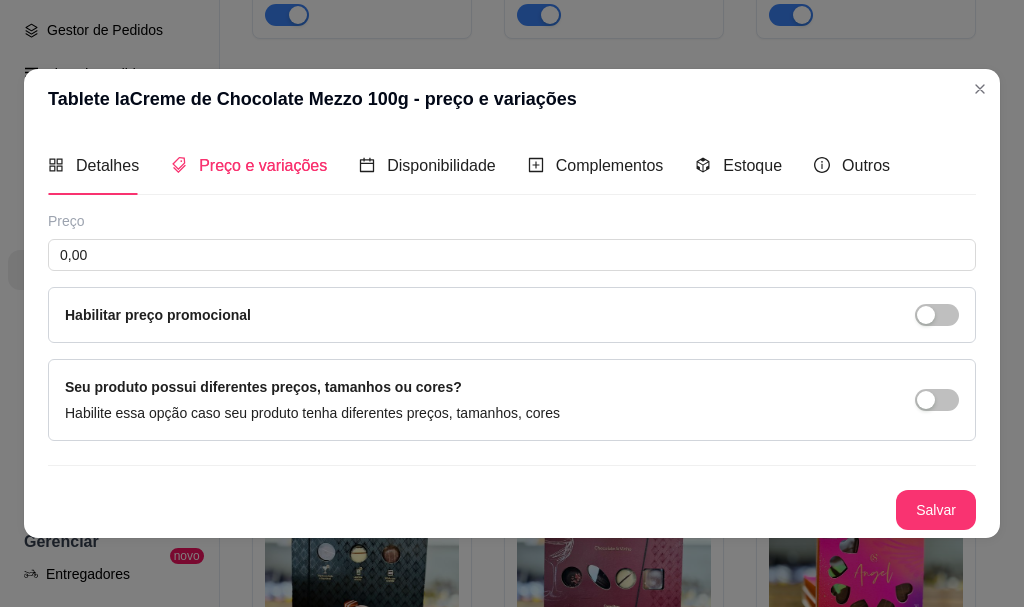 type 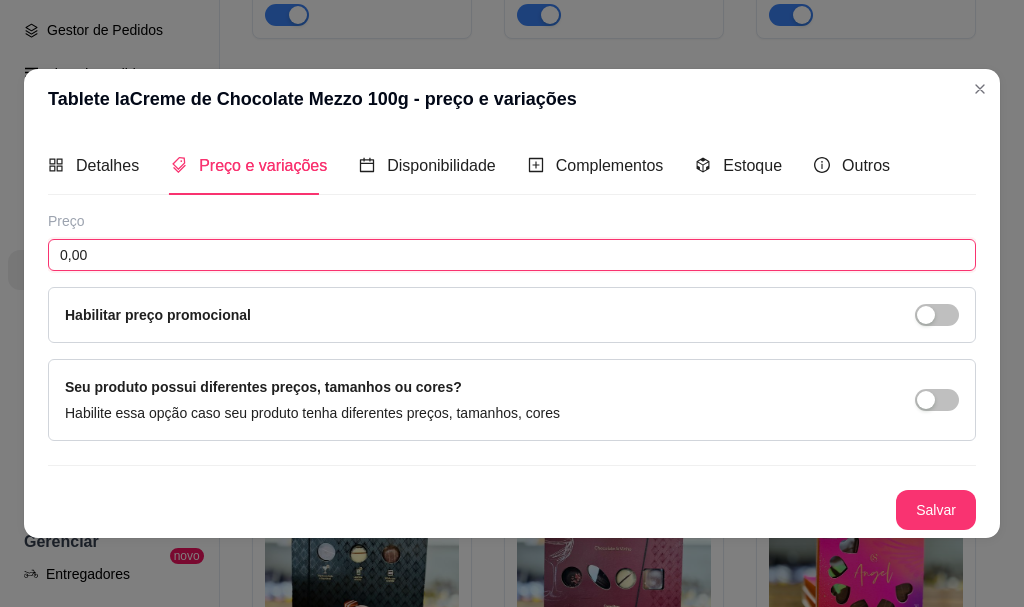 click on "0,00" at bounding box center (512, 255) 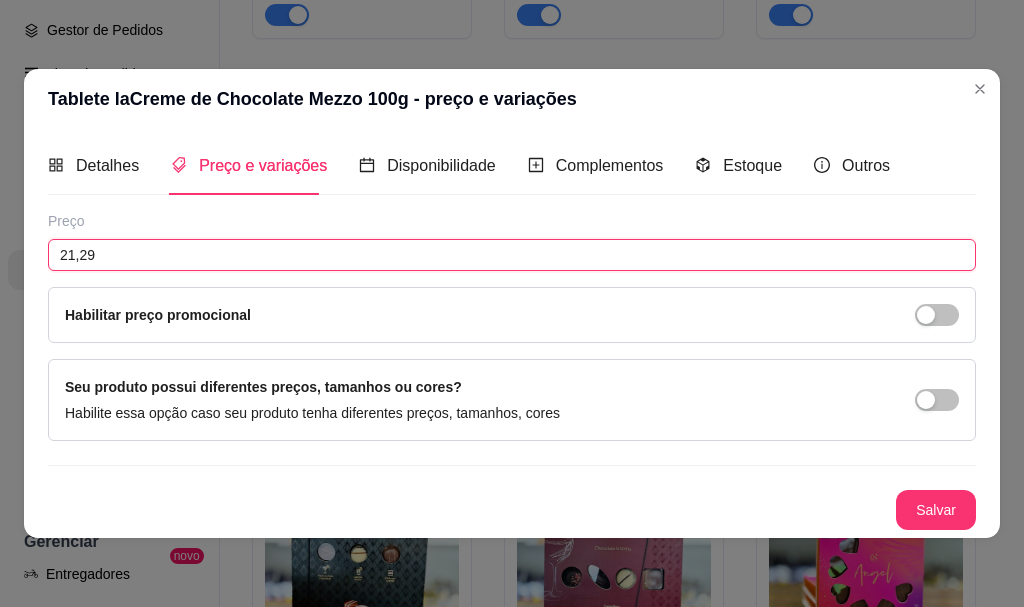 type on "21,29" 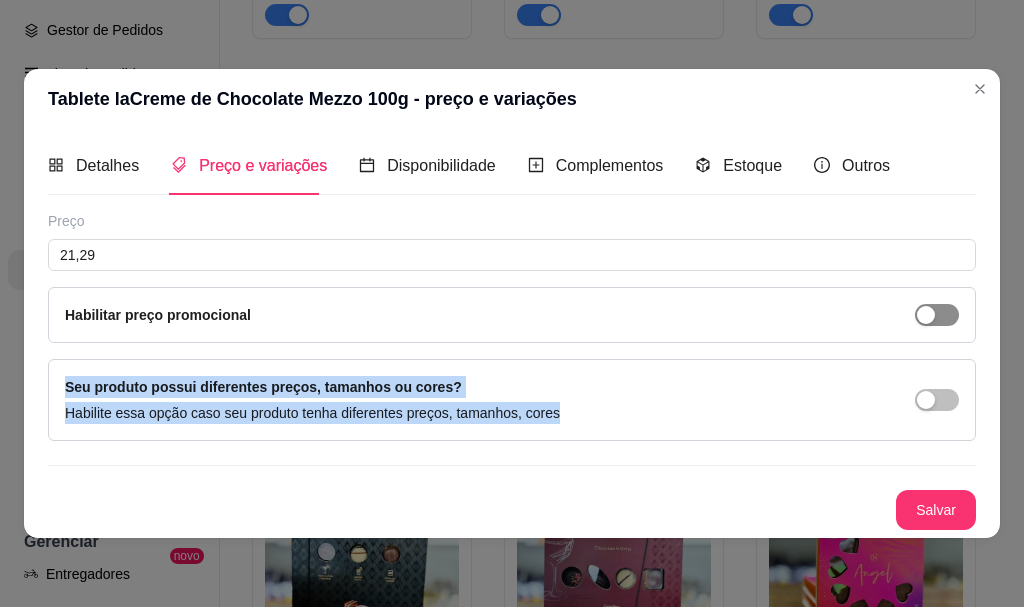 drag, startPoint x: 936, startPoint y: 345, endPoint x: 935, endPoint y: 318, distance: 27.018513 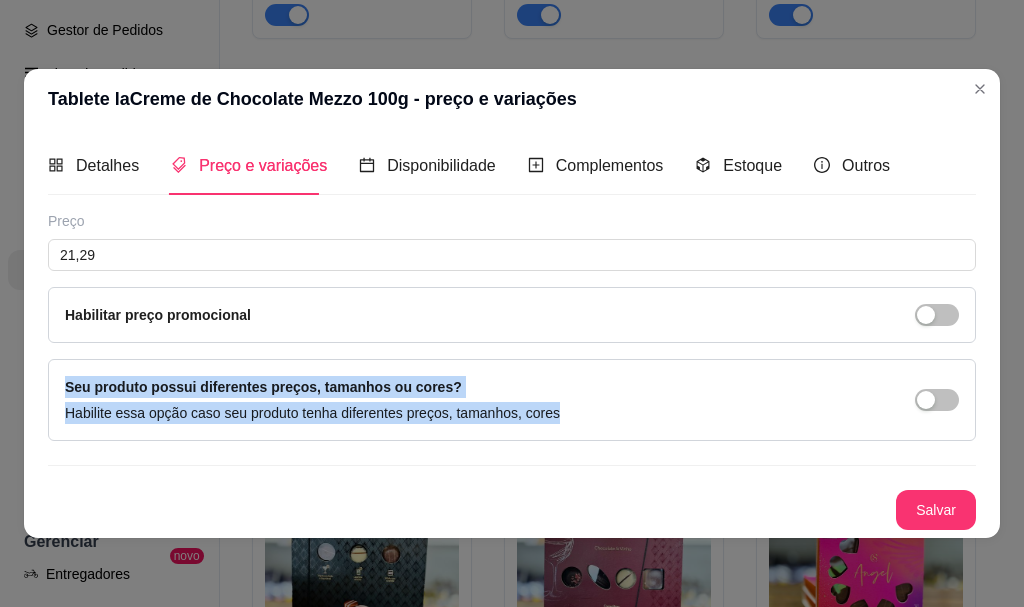 click at bounding box center [937, 315] 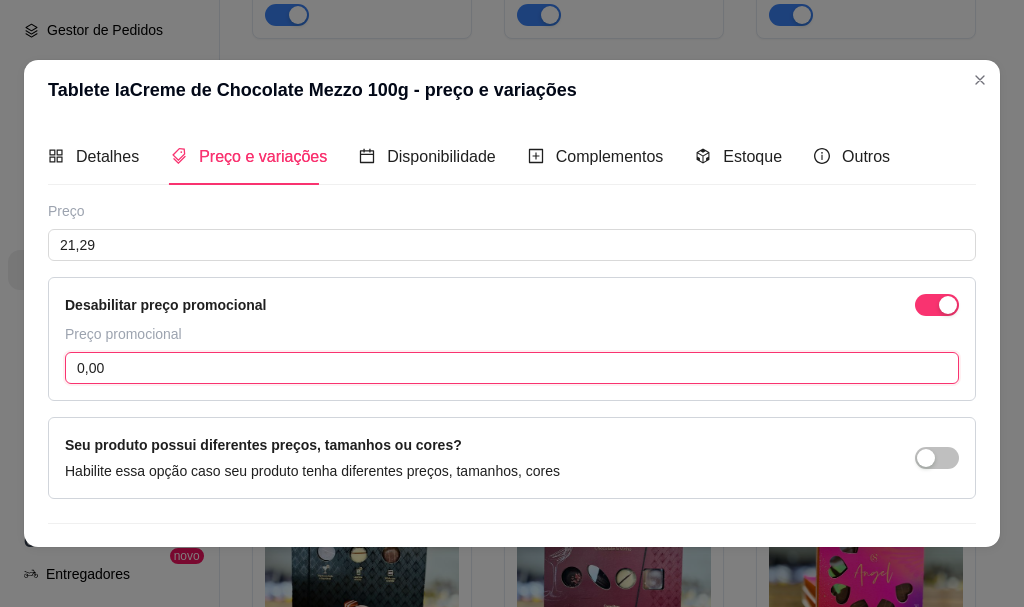 click on "0,00" at bounding box center (512, 368) 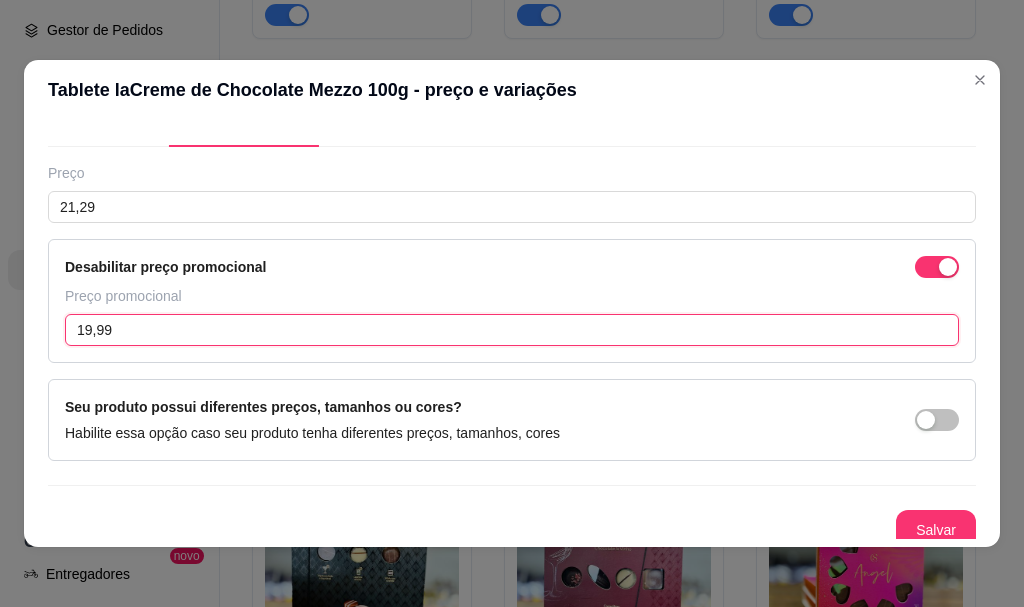 scroll, scrollTop: 49, scrollLeft: 0, axis: vertical 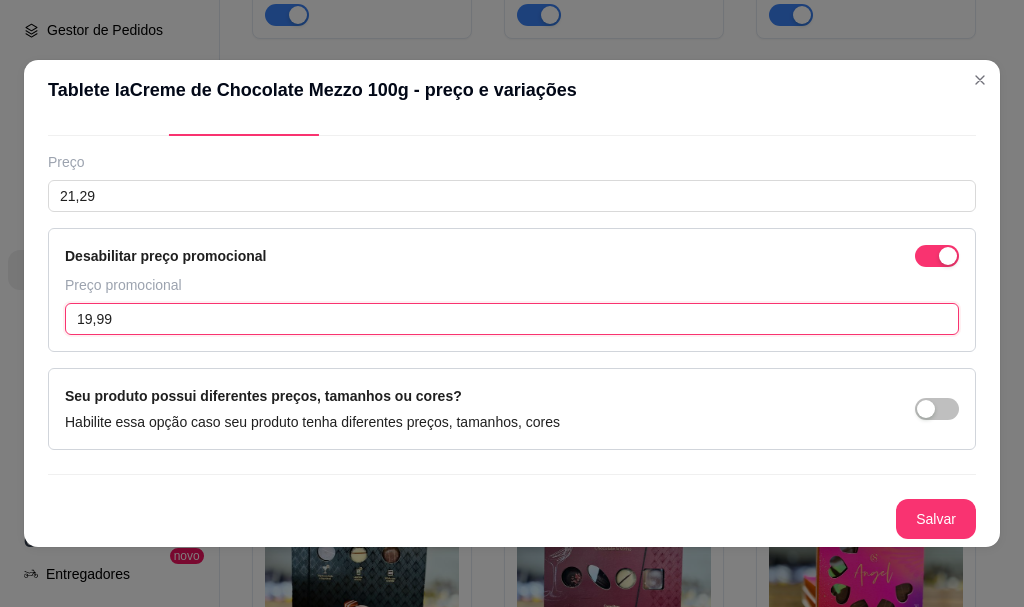 type on "19,99" 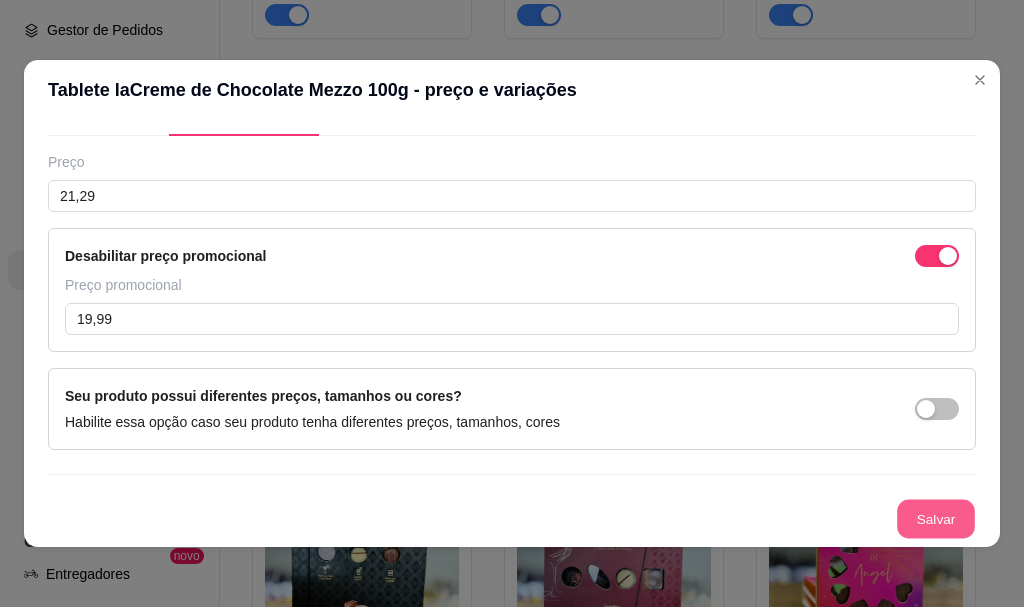 click on "Salvar" at bounding box center [936, 519] 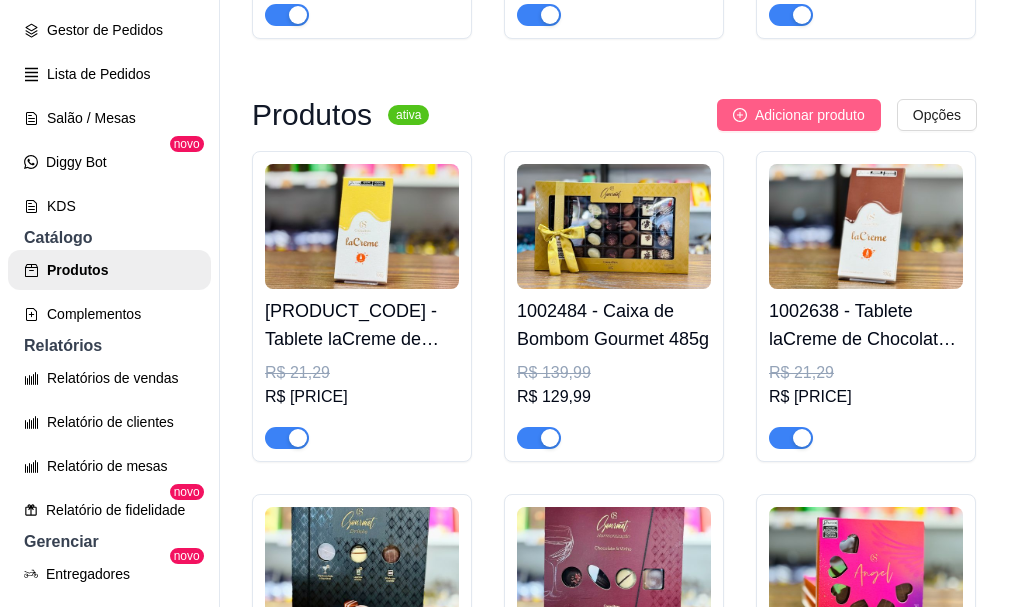 click on "Adicionar produto" at bounding box center [810, 115] 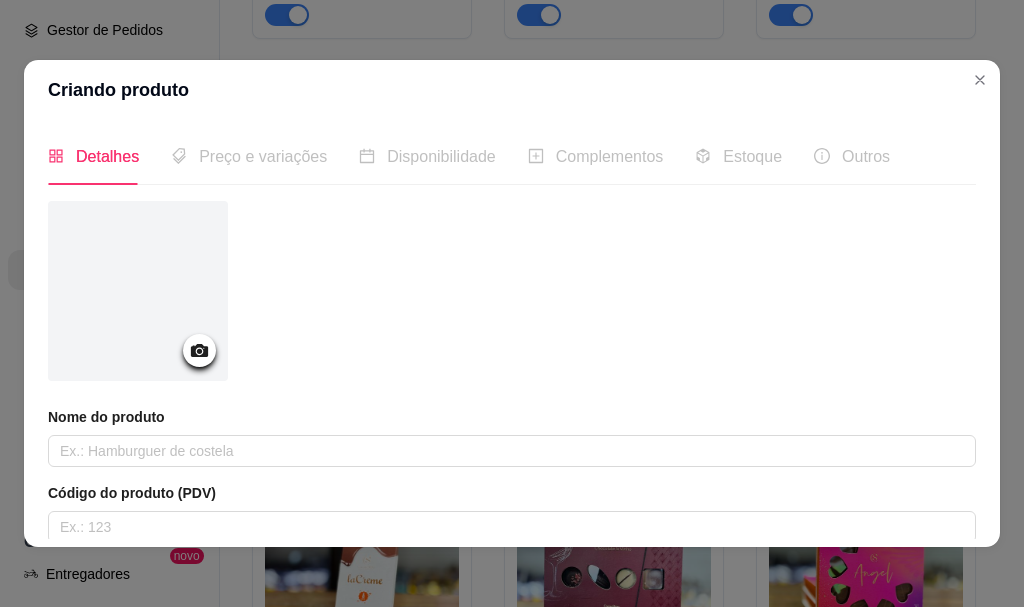 click at bounding box center [199, 350] 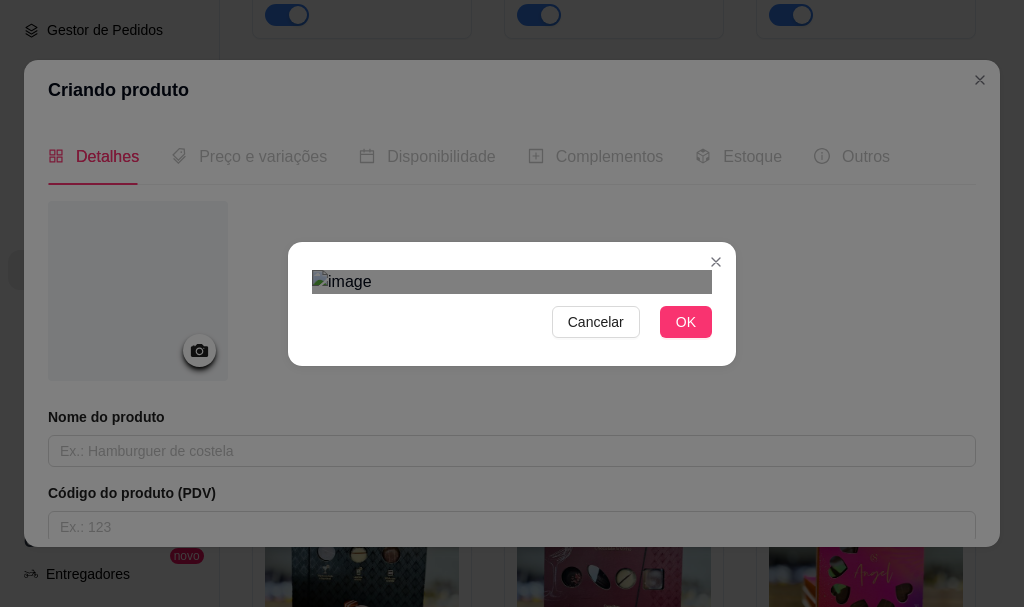 click at bounding box center (513, 568) 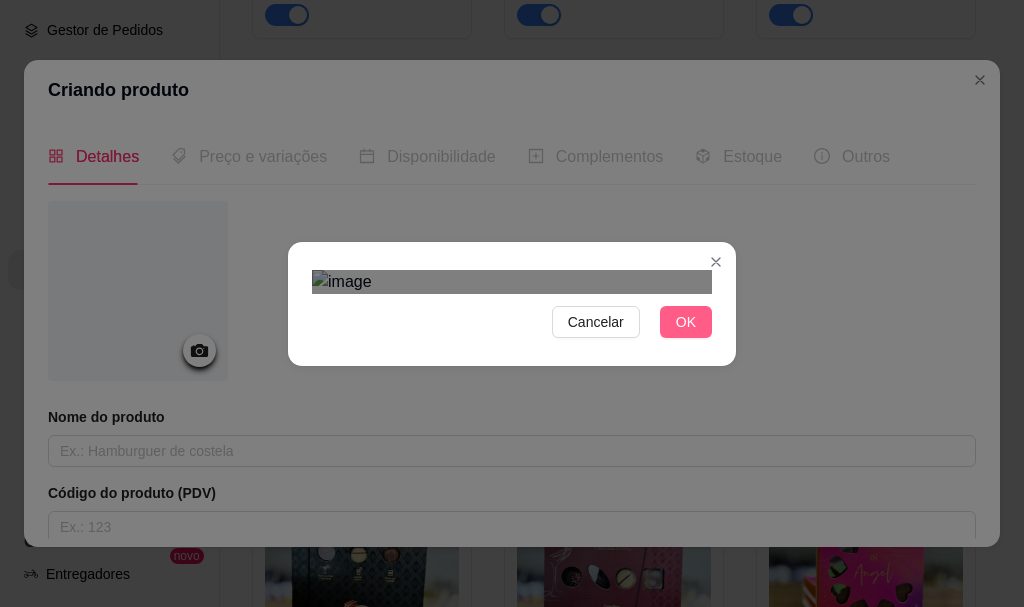 click on "OK" at bounding box center [686, 322] 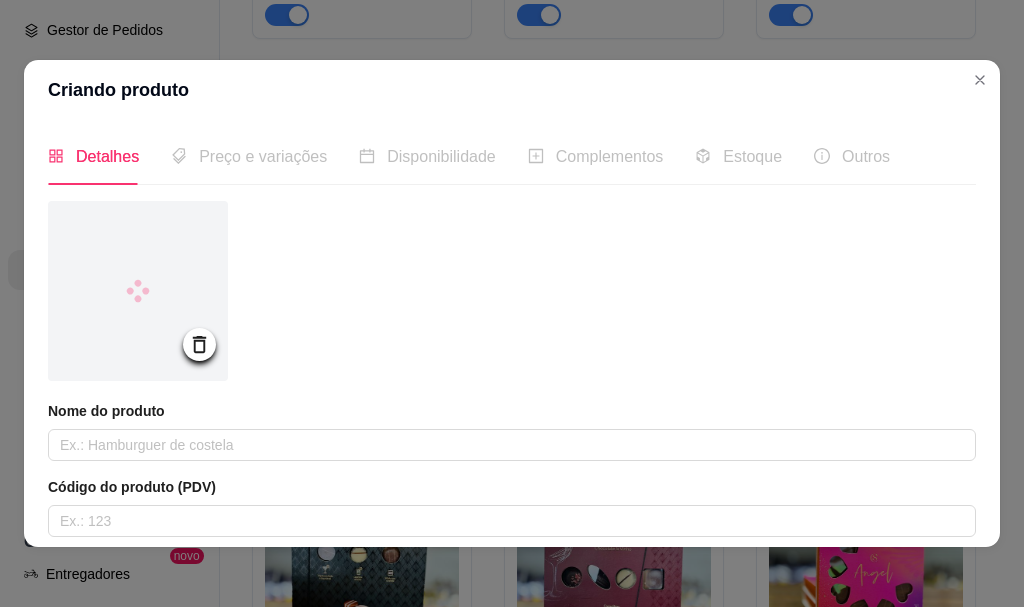 click on "Nome do produto" at bounding box center [512, 431] 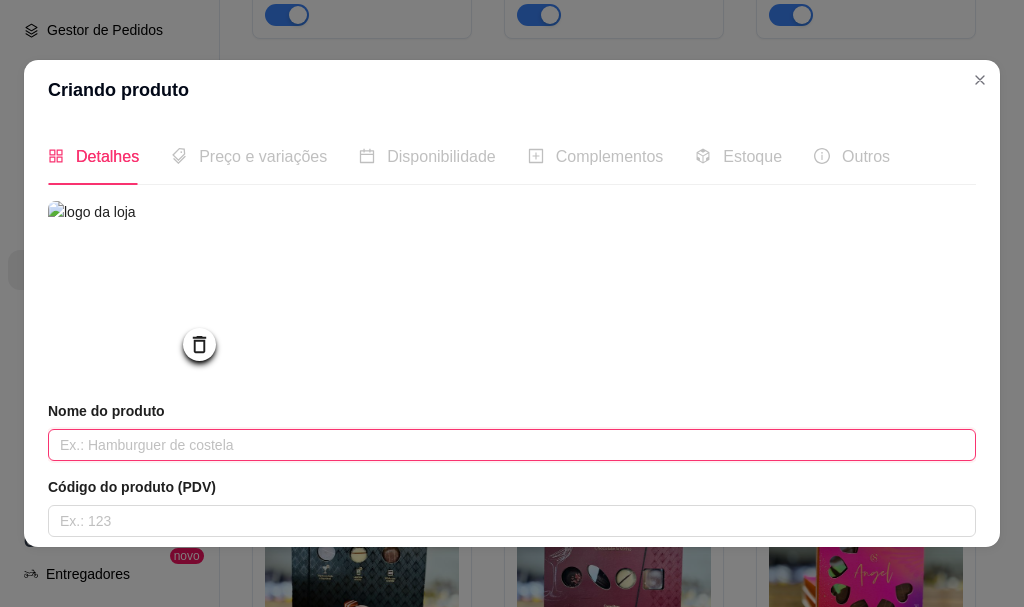 click at bounding box center [512, 445] 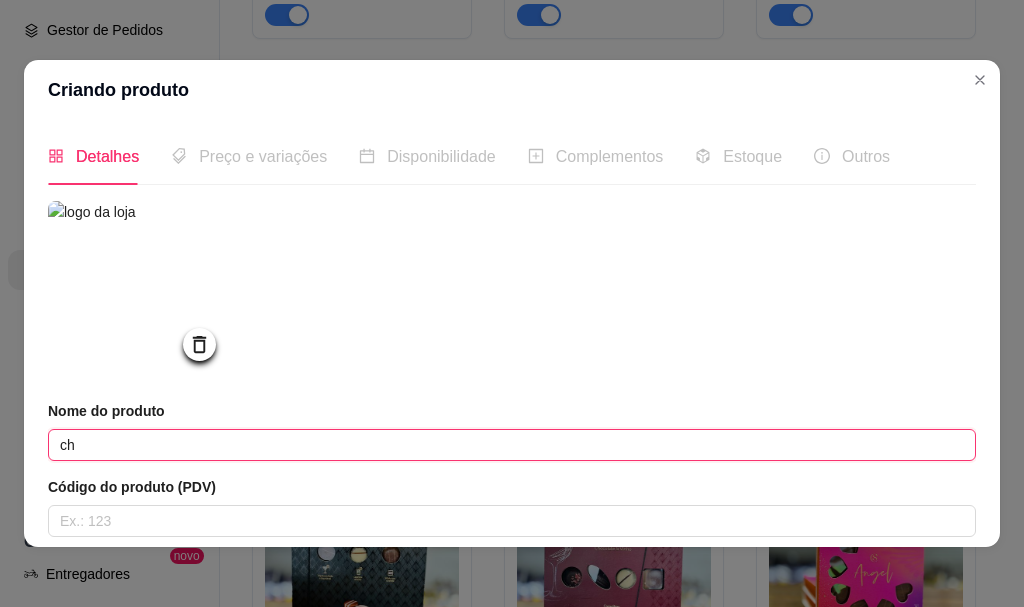type on "c" 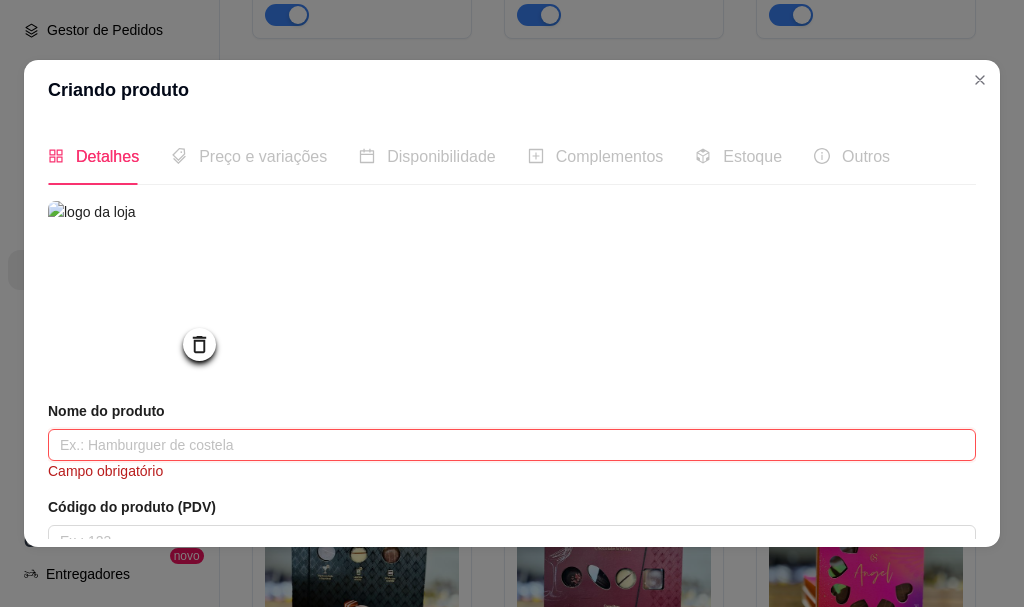 type on "c" 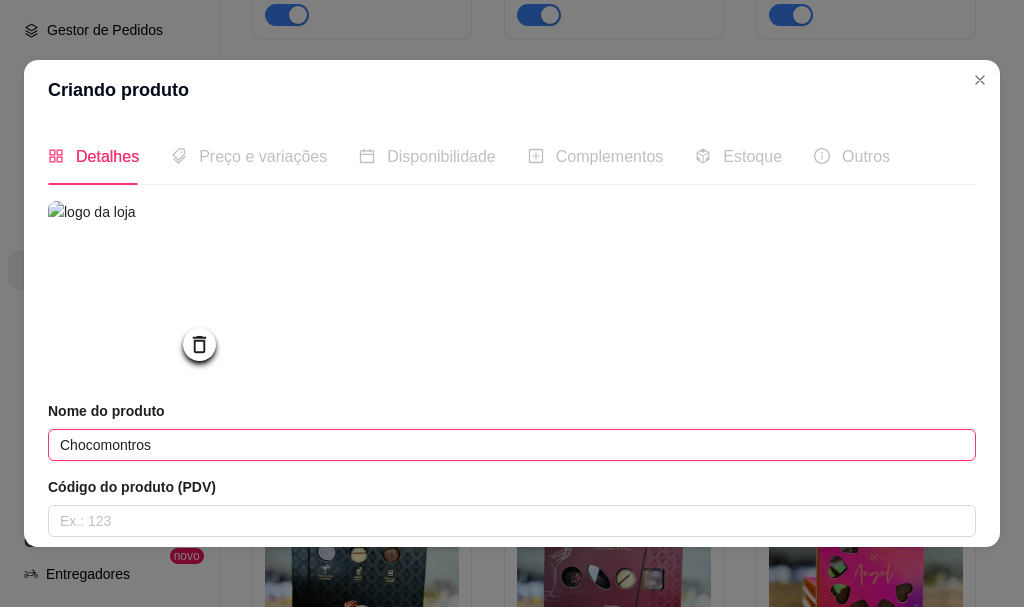 type on "Chocomontros" 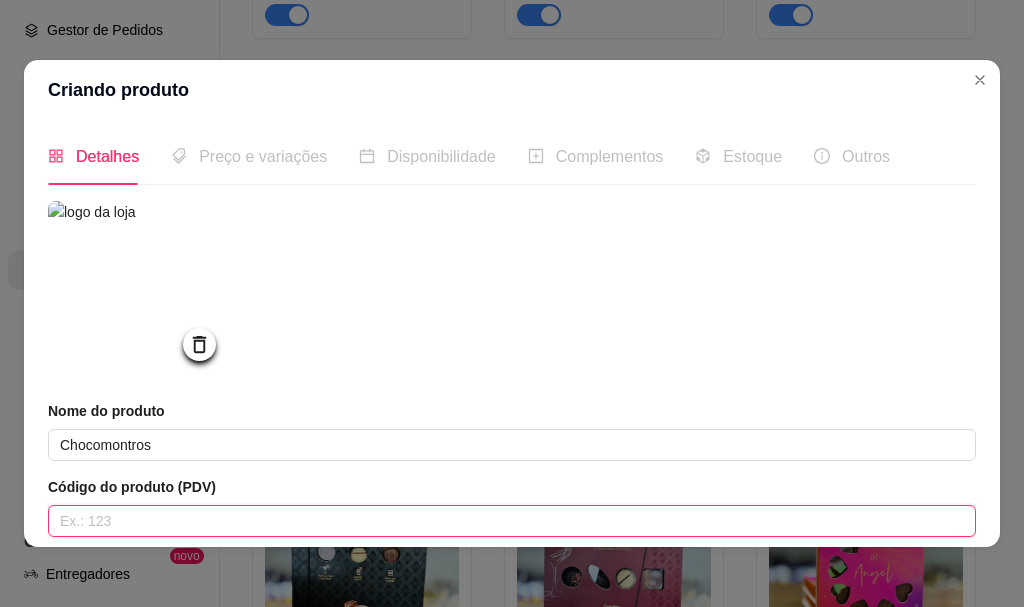 click at bounding box center [512, 521] 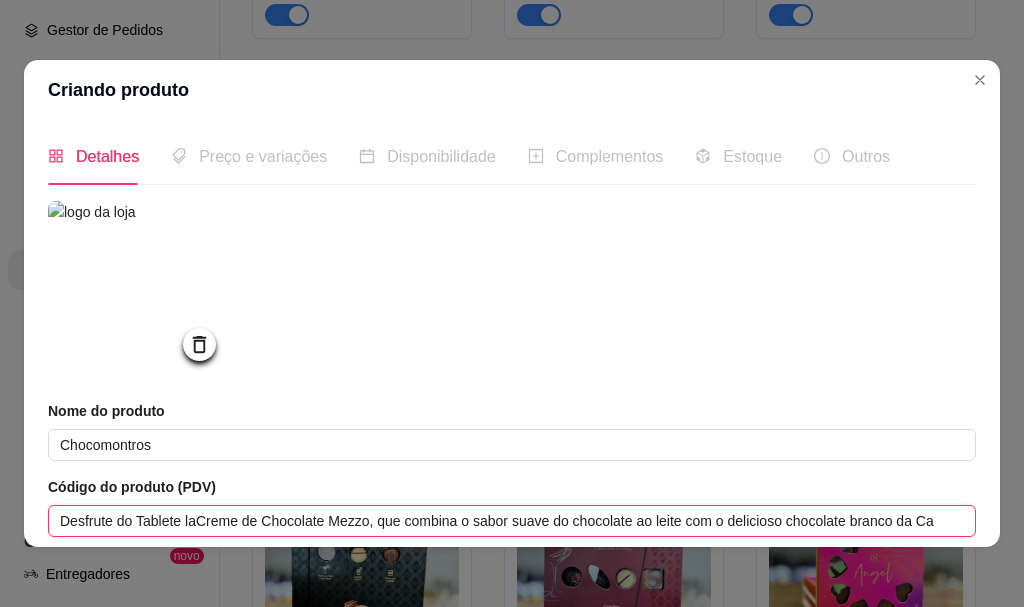 scroll, scrollTop: 0, scrollLeft: 0, axis: both 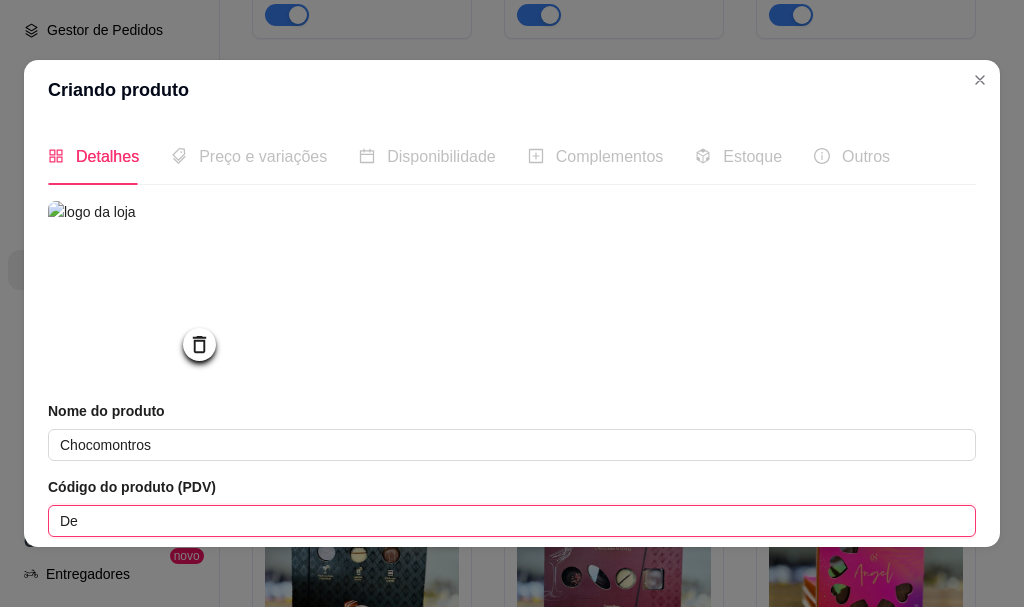type on "D" 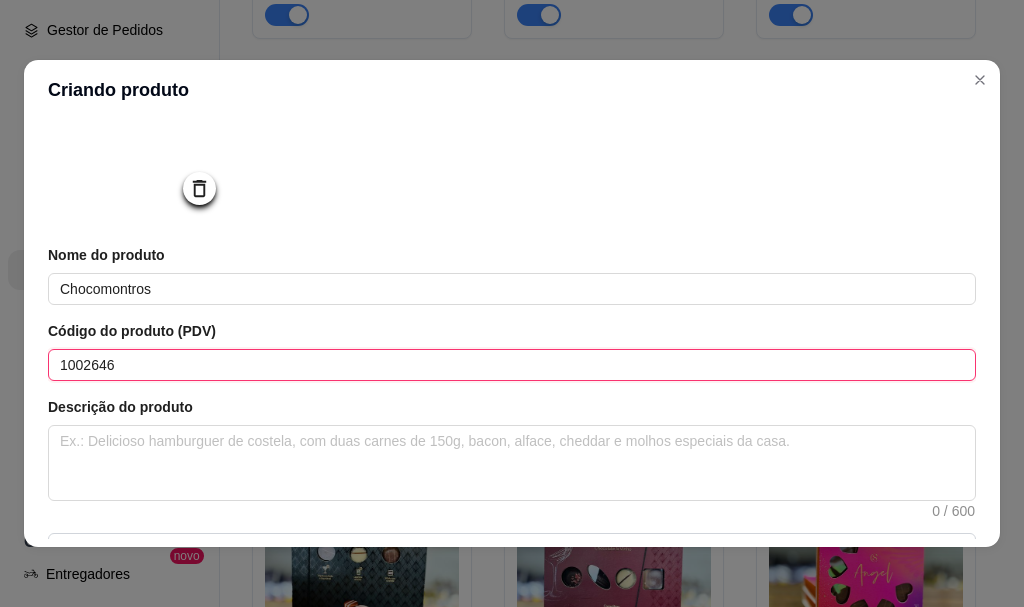 scroll, scrollTop: 425, scrollLeft: 0, axis: vertical 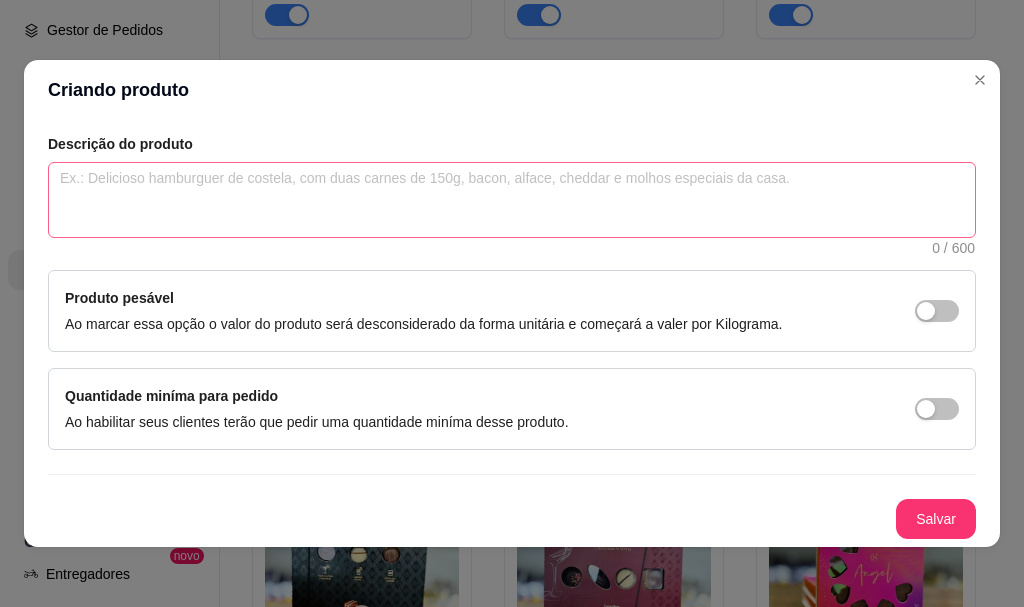 type on "1002646" 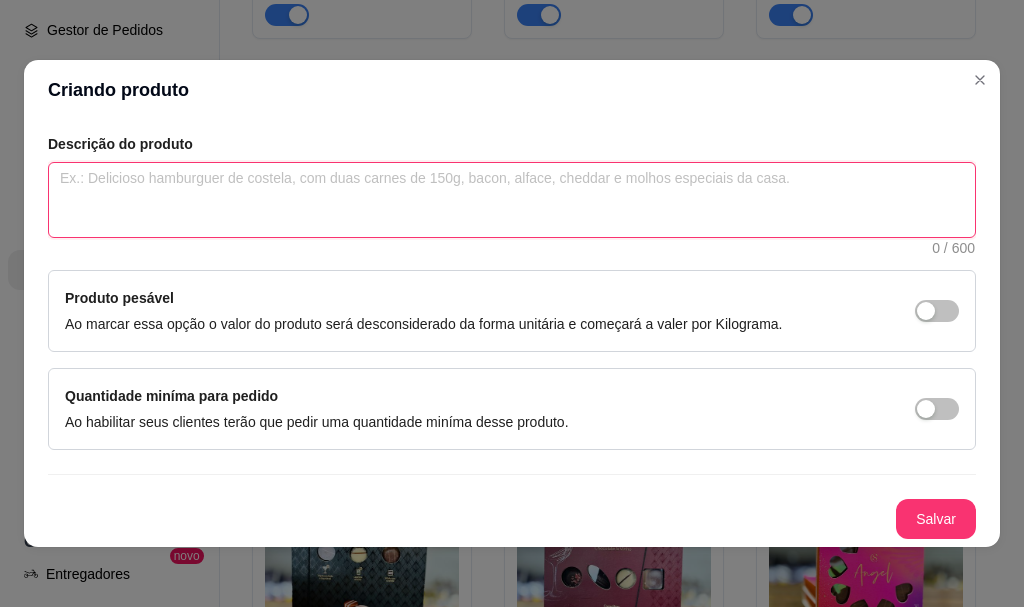 click at bounding box center [512, 200] 